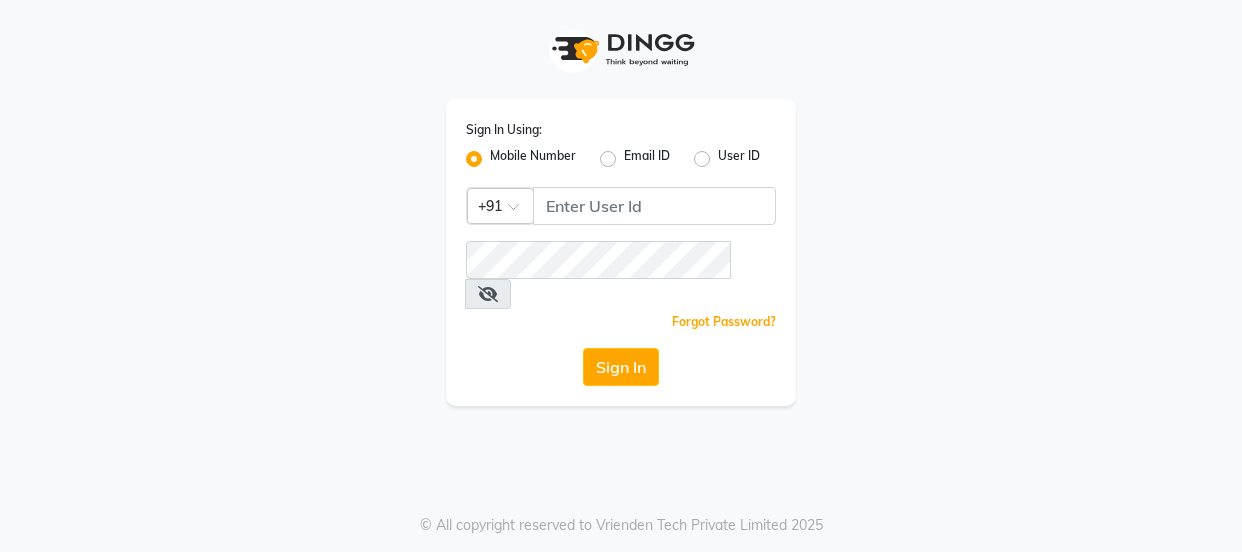 scroll, scrollTop: 0, scrollLeft: 0, axis: both 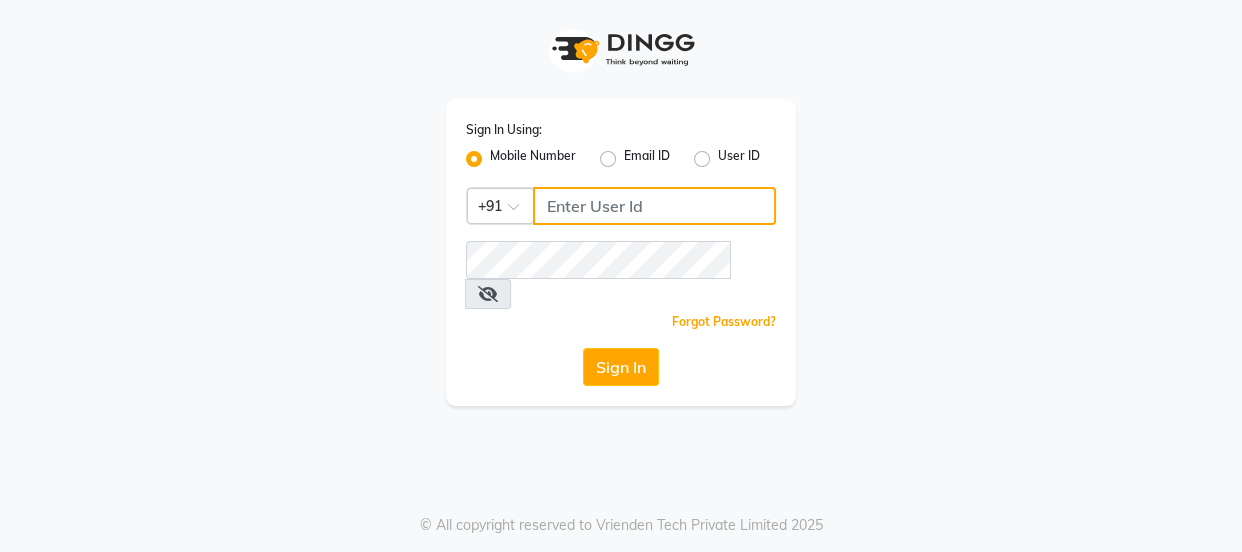 click 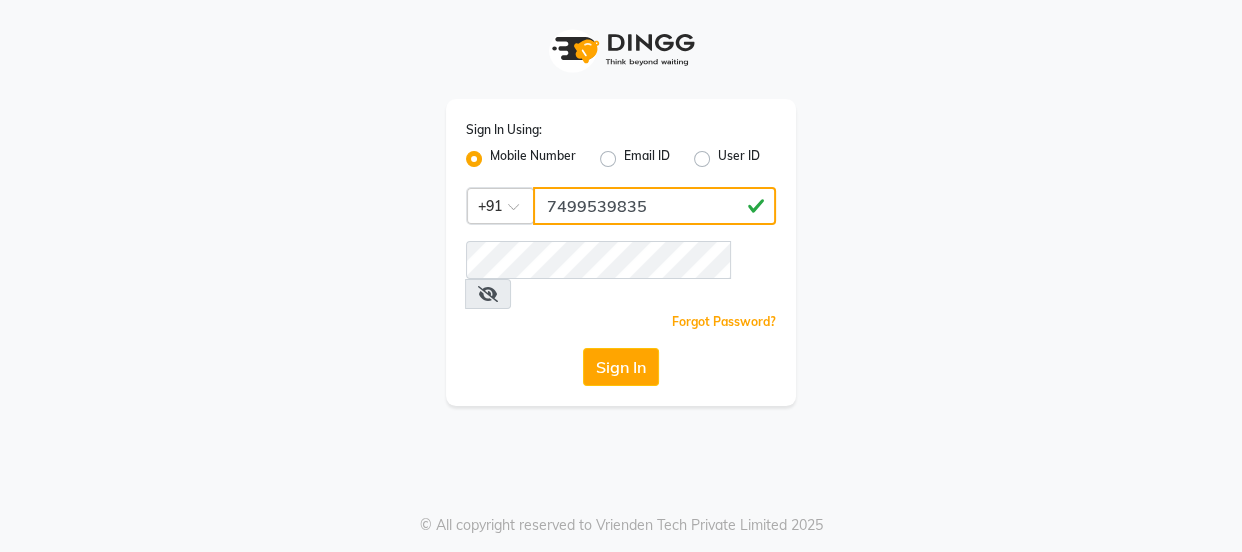 type on "7499539835" 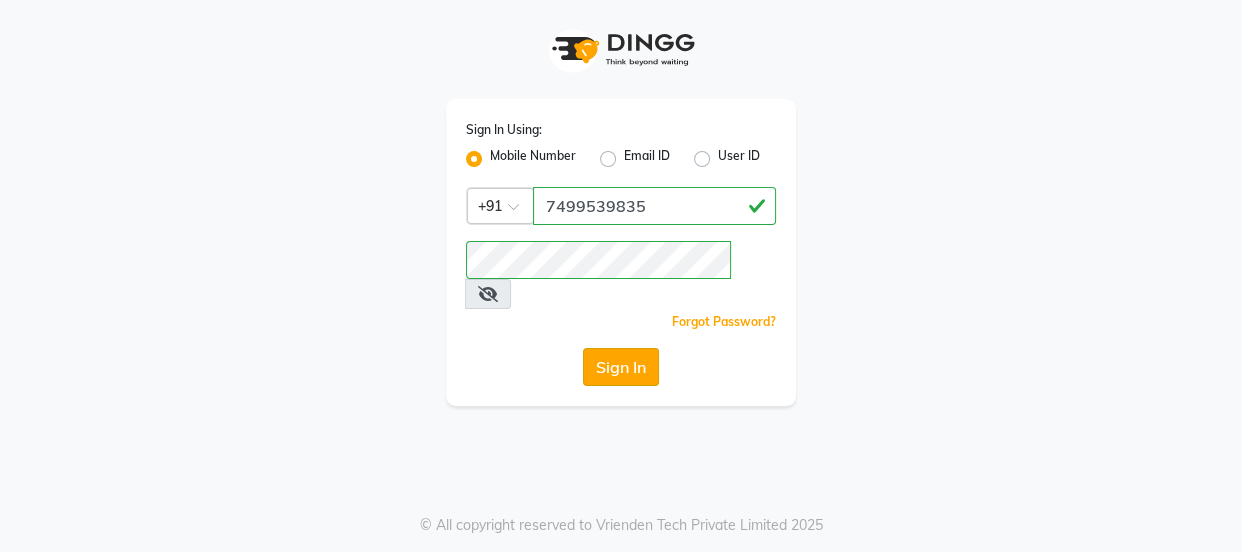 click on "Sign In" 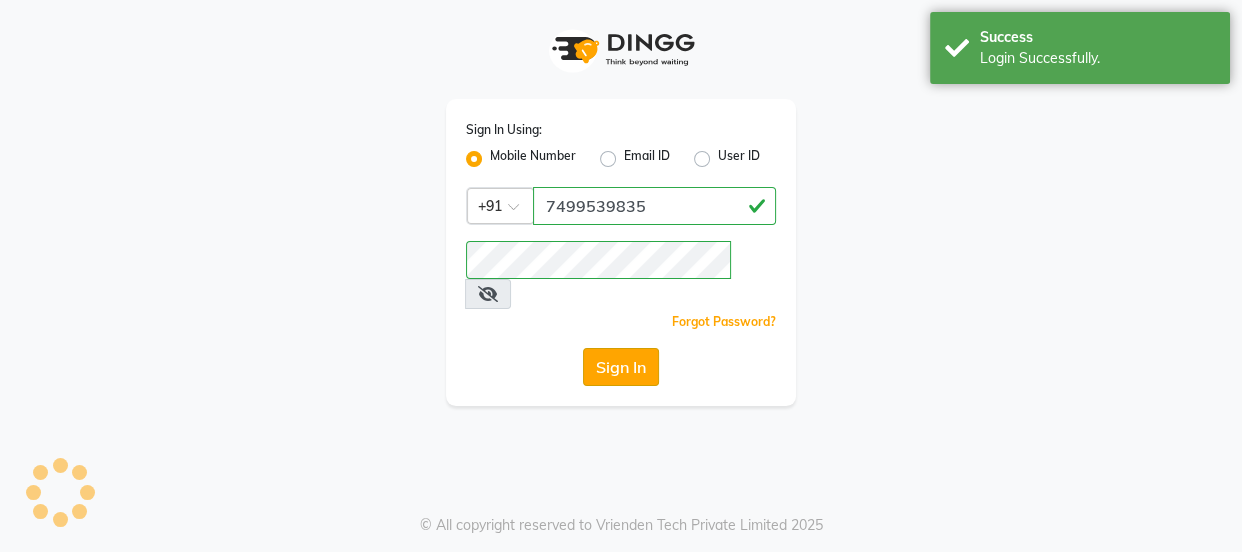 select on "3729" 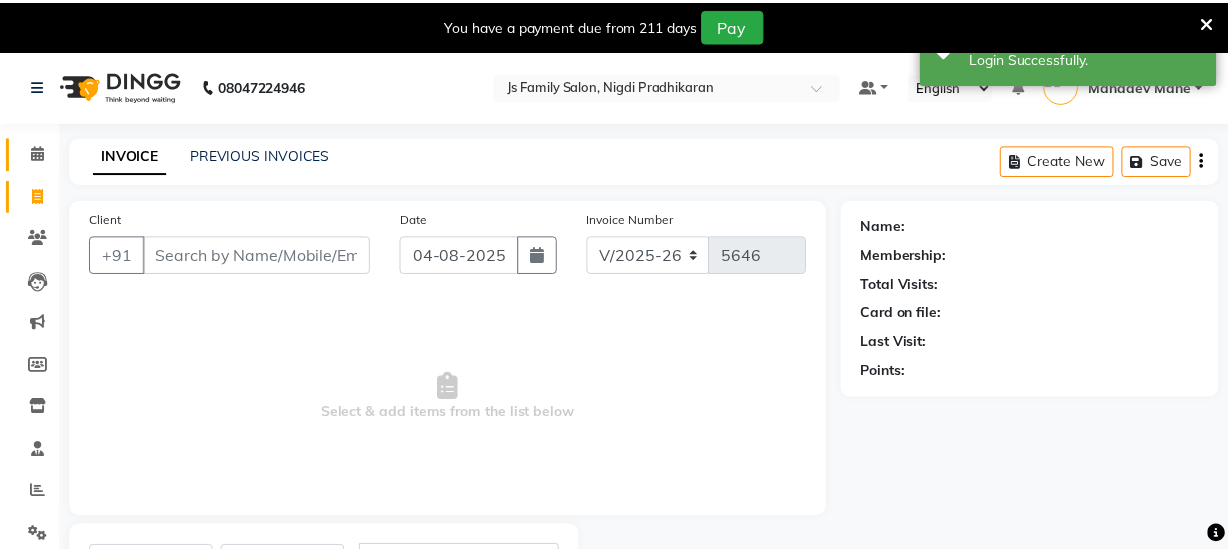 scroll, scrollTop: 18, scrollLeft: 0, axis: vertical 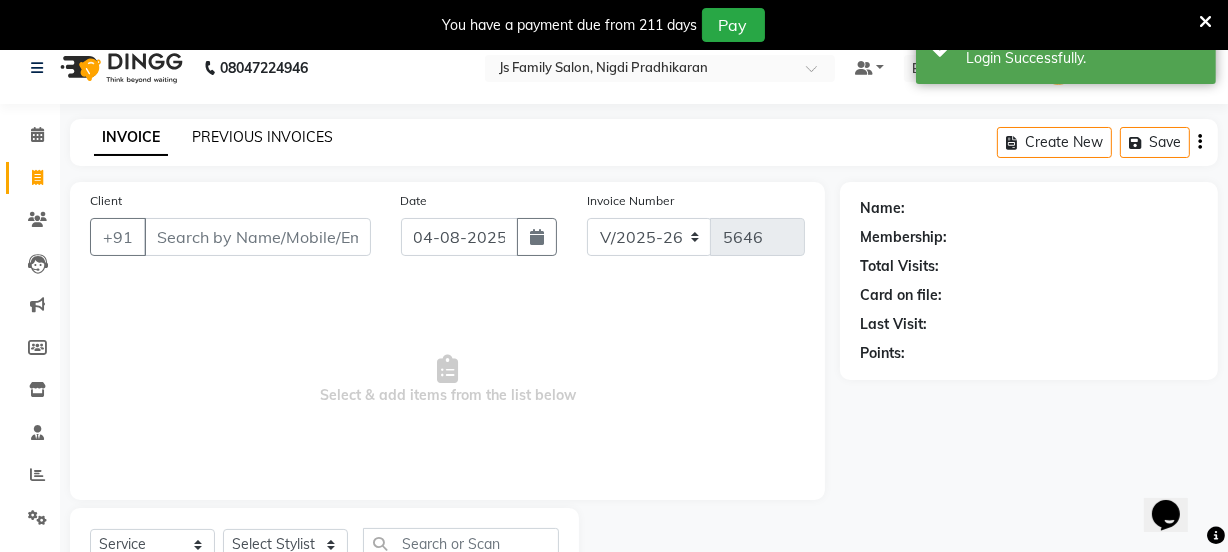 click on "PREVIOUS INVOICES" 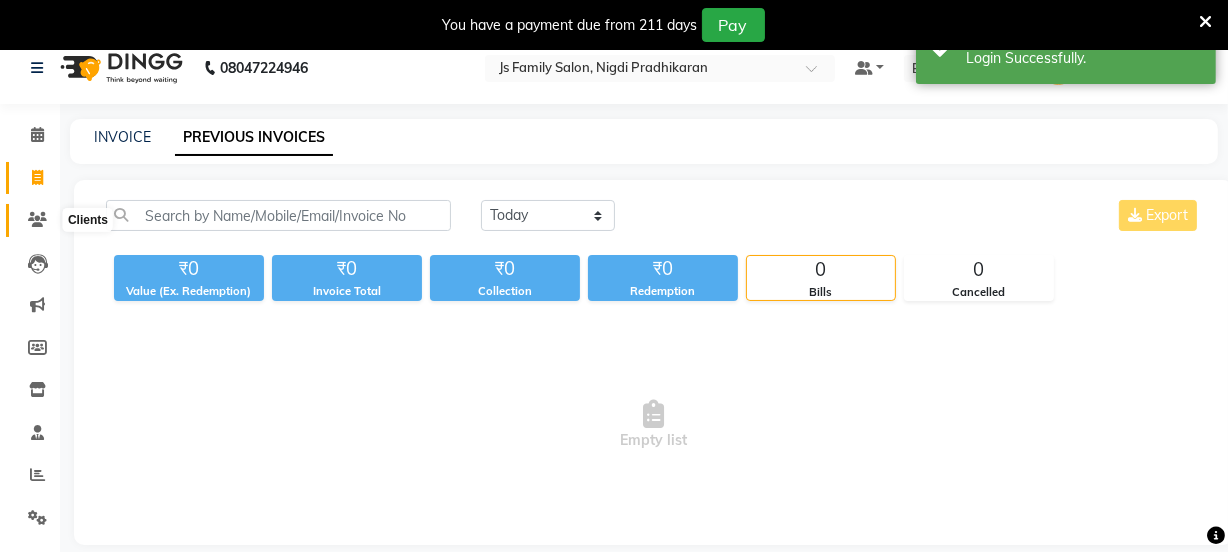 click 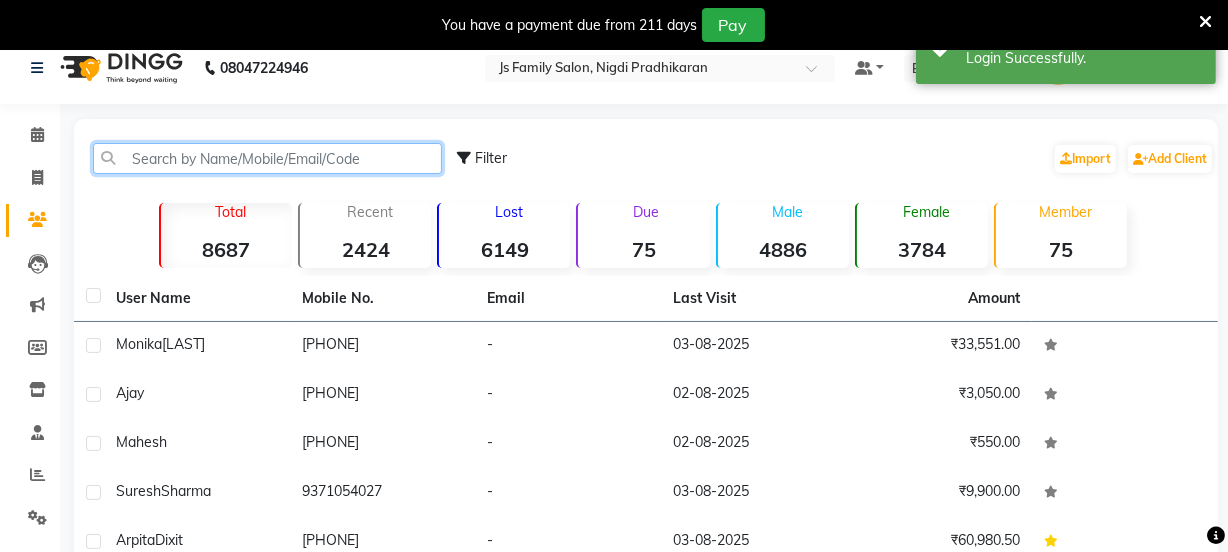 click 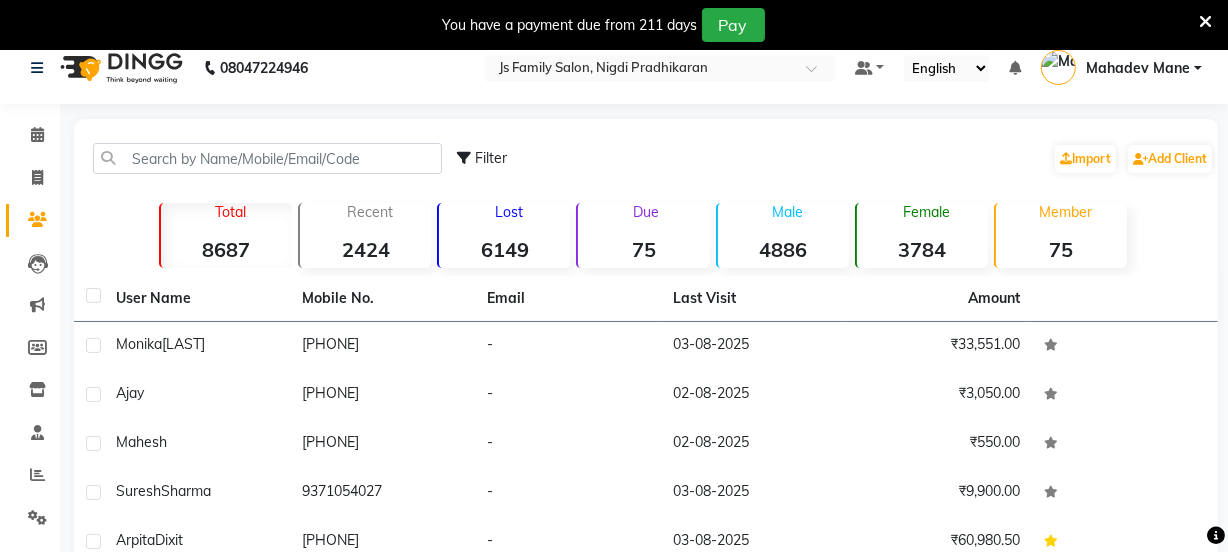 click on "Filter  Import   Add Client" 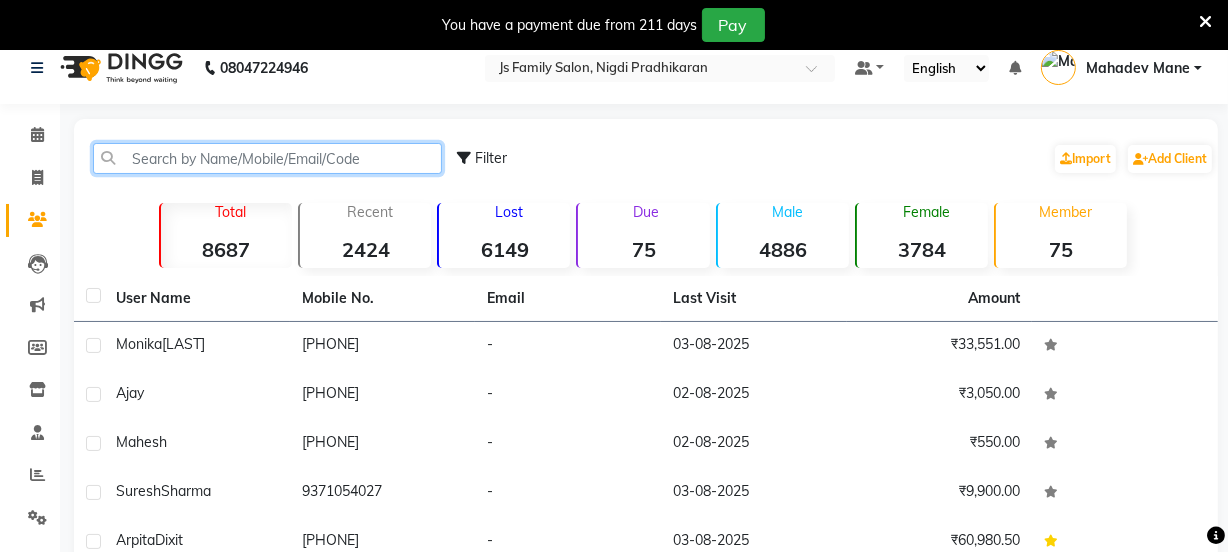 click 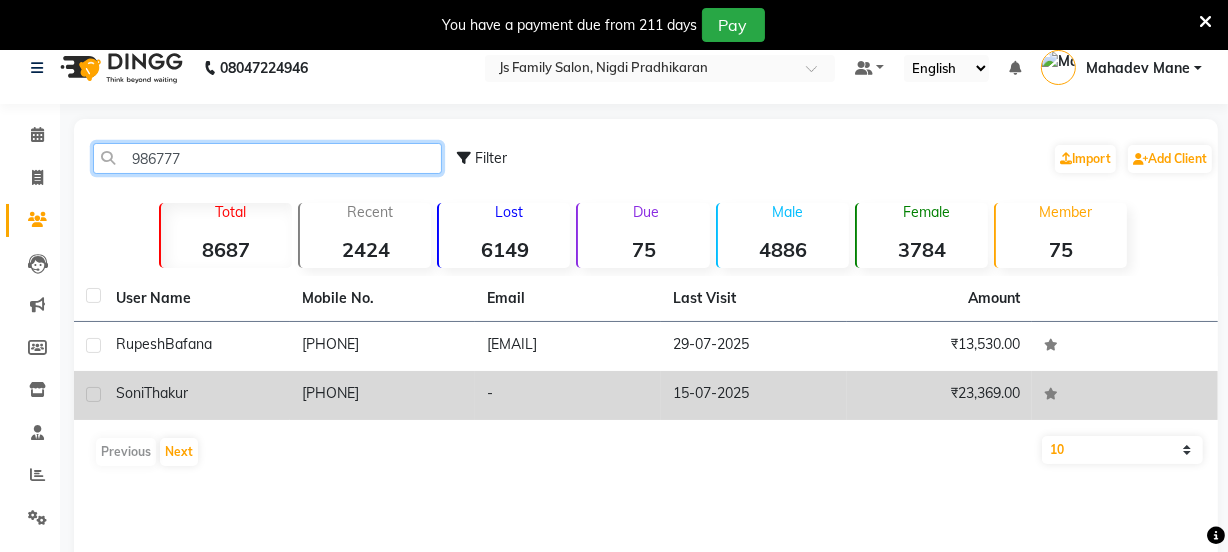 drag, startPoint x: 233, startPoint y: 153, endPoint x: 346, endPoint y: 416, distance: 286.24814 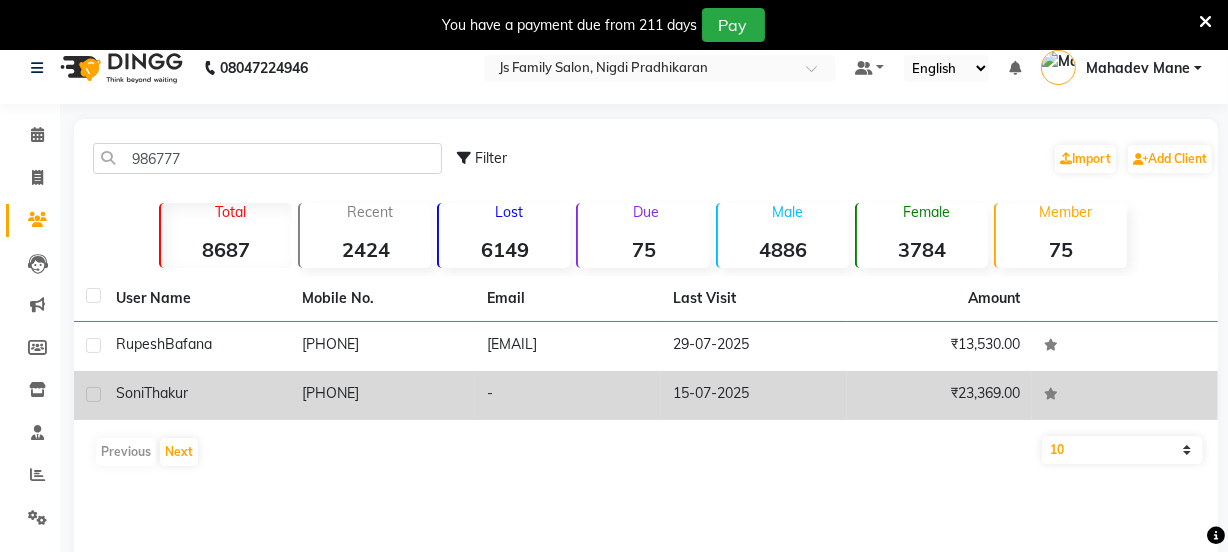 click on "9867779710" 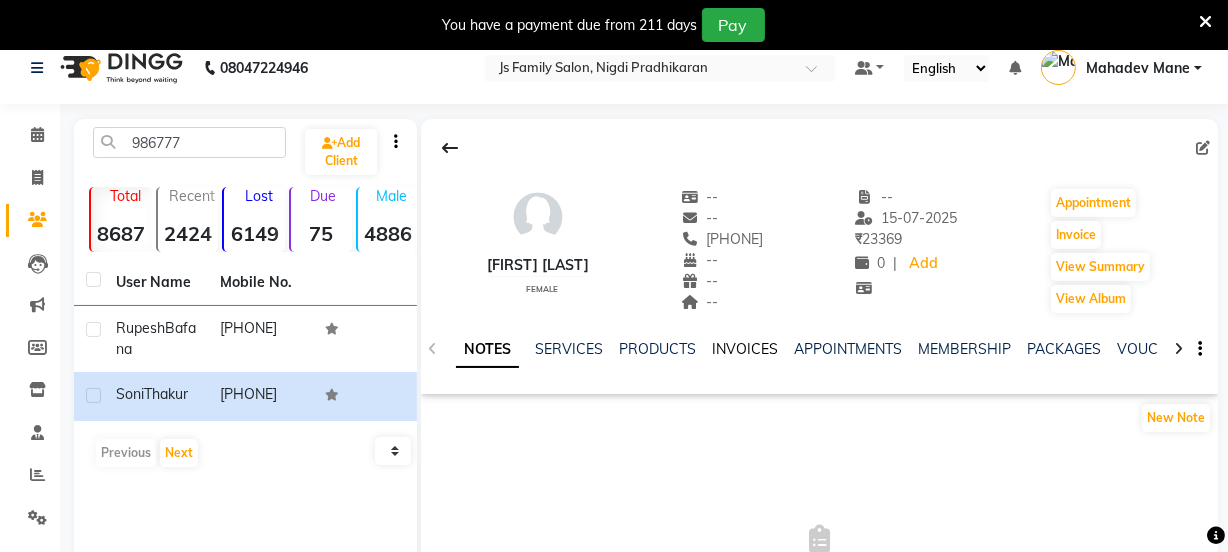 click on "INVOICES" 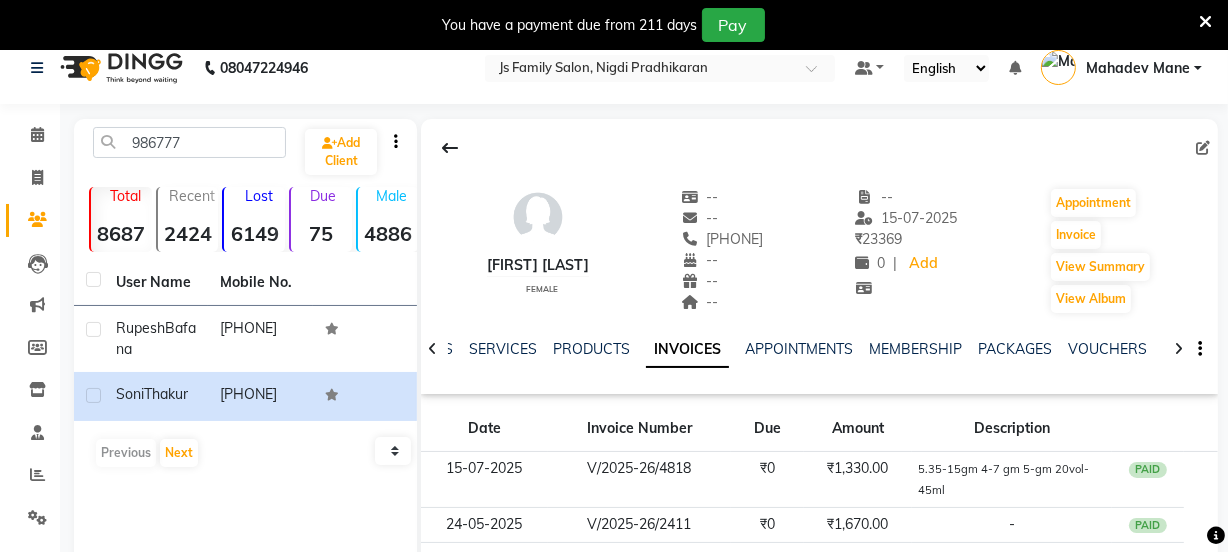 click on "Soni Thakur   female  --   --   9867779710  --  --  --  -- 15-07-2025 ₹    23369 0 |  Add   Appointment   Invoice  View Summary  View Album  NOTES SERVICES PRODUCTS INVOICES APPOINTMENTS MEMBERSHIP PACKAGES VOUCHERS GIFTCARDS FAMILY CARDS WALLET Date Invoice Number Due Amount Description 15-07-2025 V/2025-26/4818 ₹0 ₹1,330.00 5.35-15gm  4-7 gm 5-gm 20vol-45ml  PAID 24-05-2025 V/2025-26/2411 ₹0 ₹1,670.00 -  PAID 08-03-2025 V/2024-25/12962 ₹0 ₹1,400.00 Majirel  5.35 - 15gm    4- 7 gm   5-8 gm  20vol- 45ml  PAID 23-01-2025 V/2024-25/11102 ₹0 ₹3,200.00 -  PAID 19-11-2024 V/2024-25/8226 ₹0 ₹1,100.00 5.35-16gm 5-8gm 4-8gm 20vol-48ml  PAID  Previous  page  1 / 2  You're on page  1 page  2  Next  page 5 10 50 100 500" 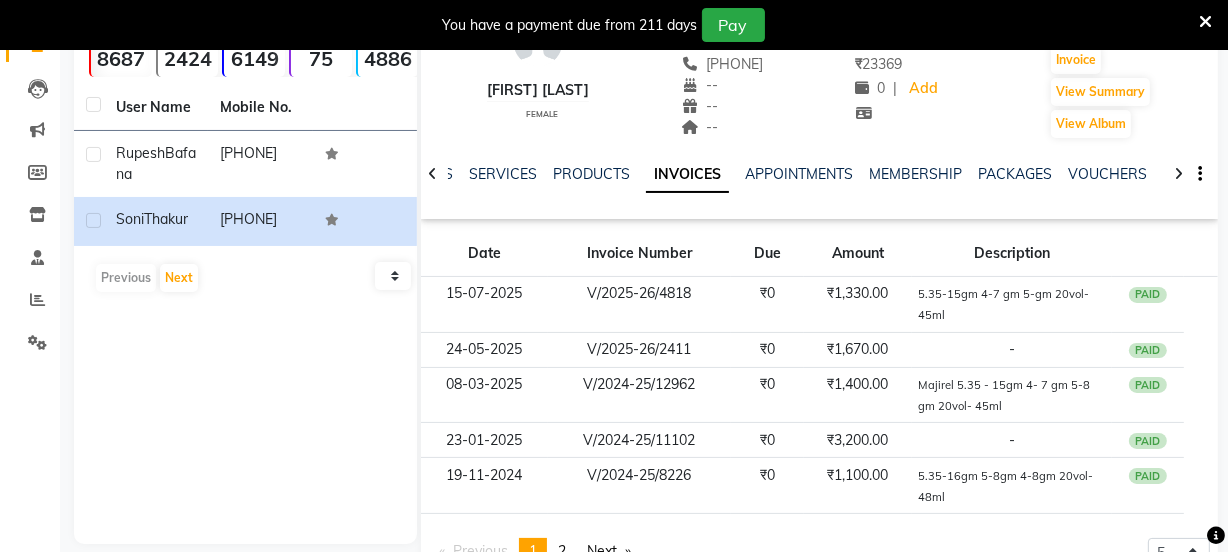 scroll, scrollTop: 259, scrollLeft: 0, axis: vertical 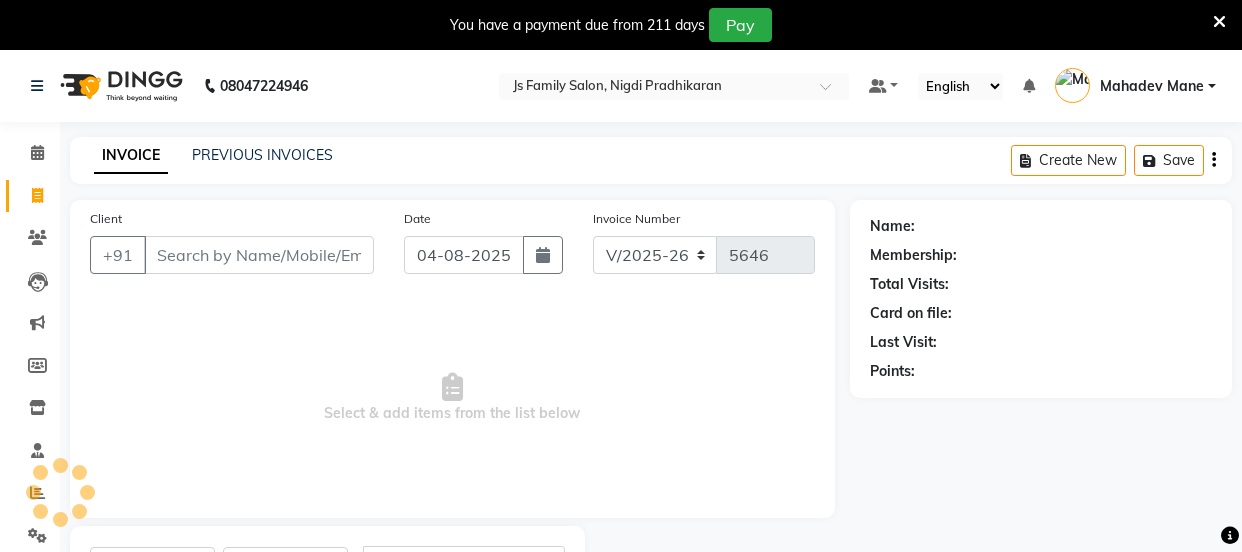 select on "3729" 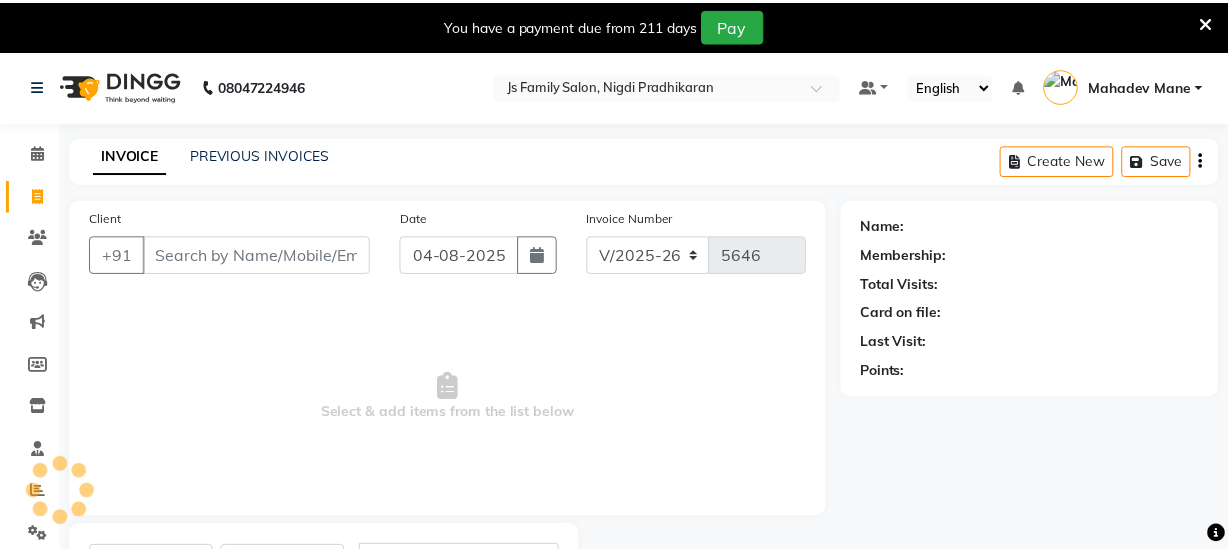 scroll, scrollTop: 0, scrollLeft: 0, axis: both 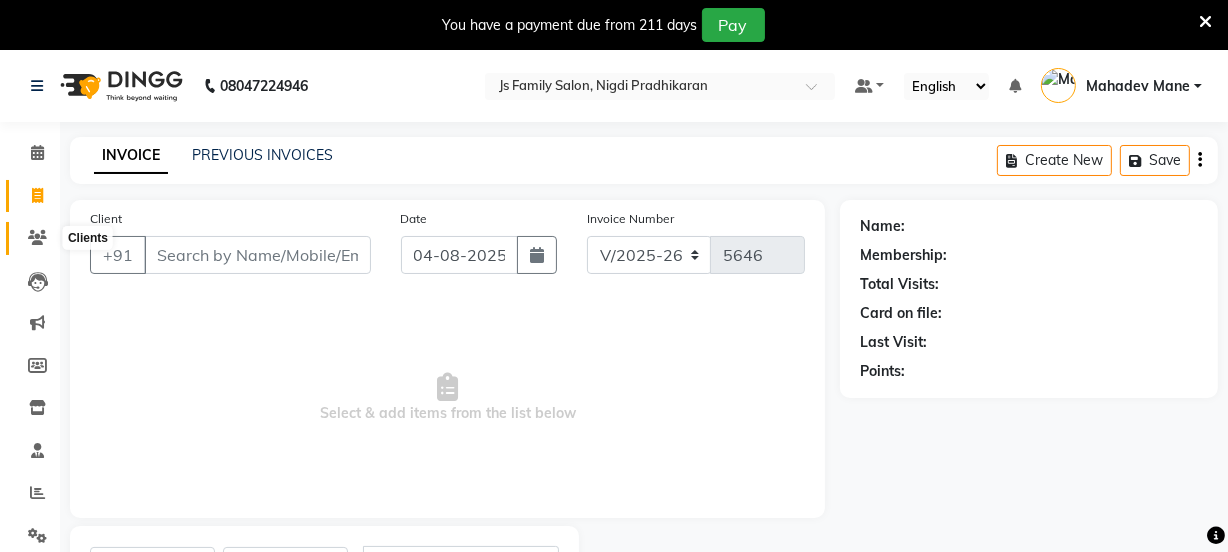 click 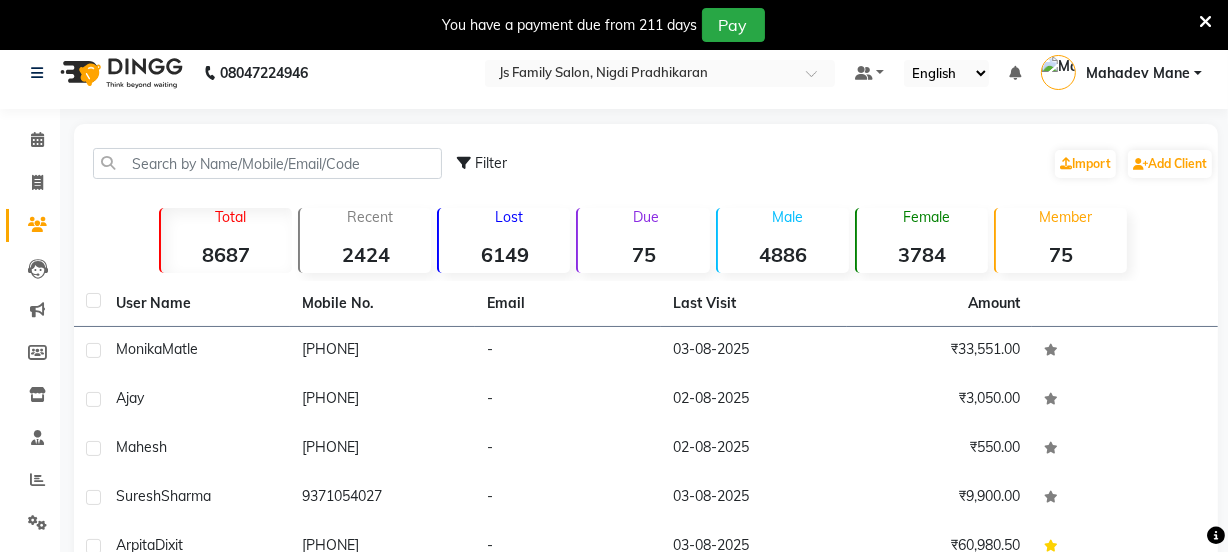 scroll, scrollTop: 14, scrollLeft: 0, axis: vertical 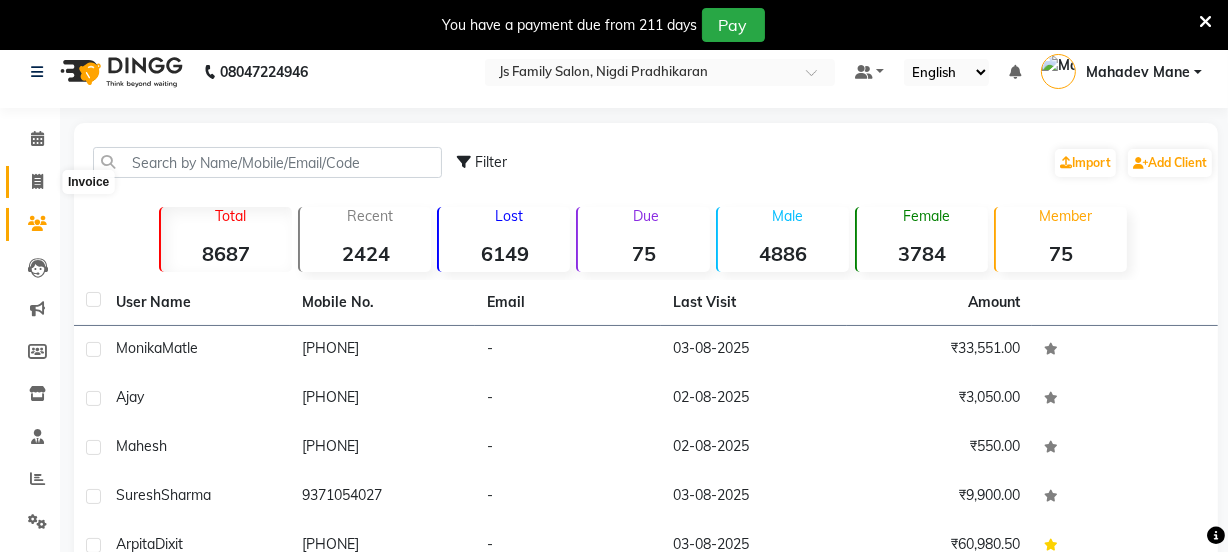 click 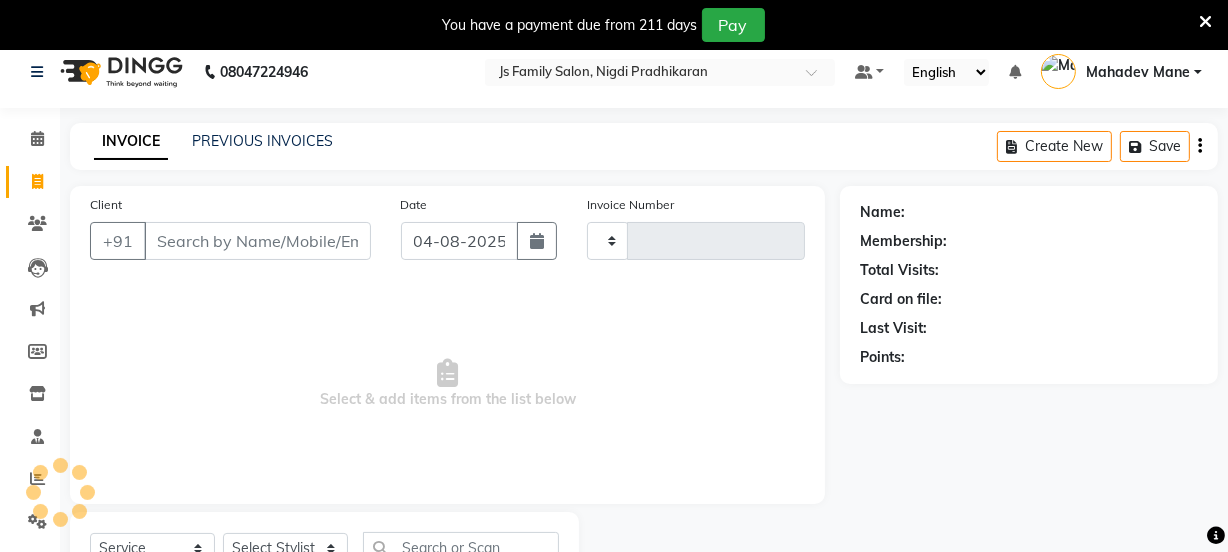 type on "5646" 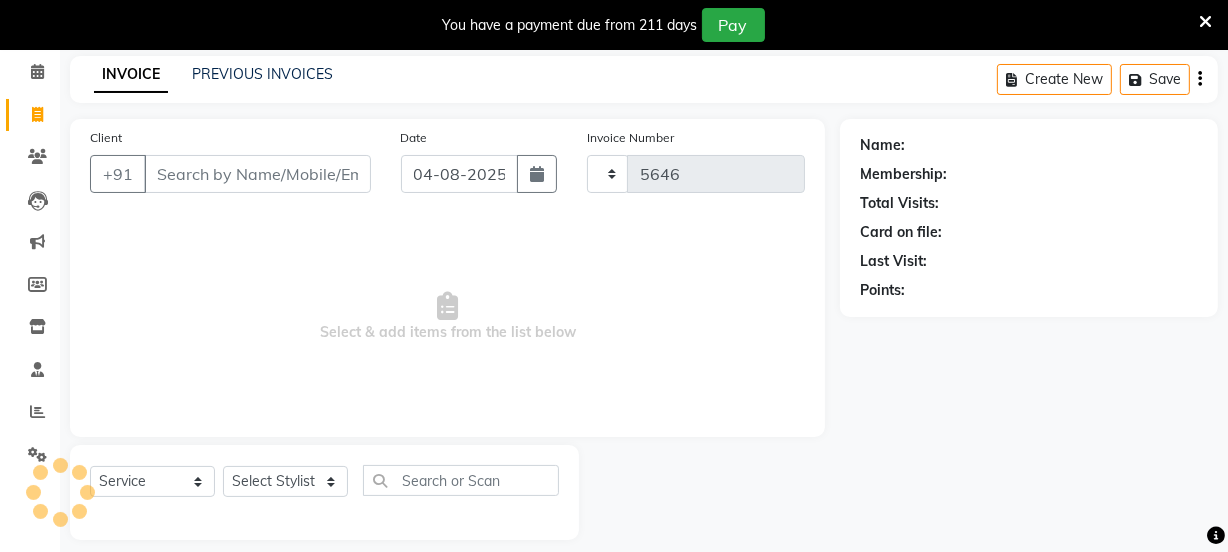 select on "3729" 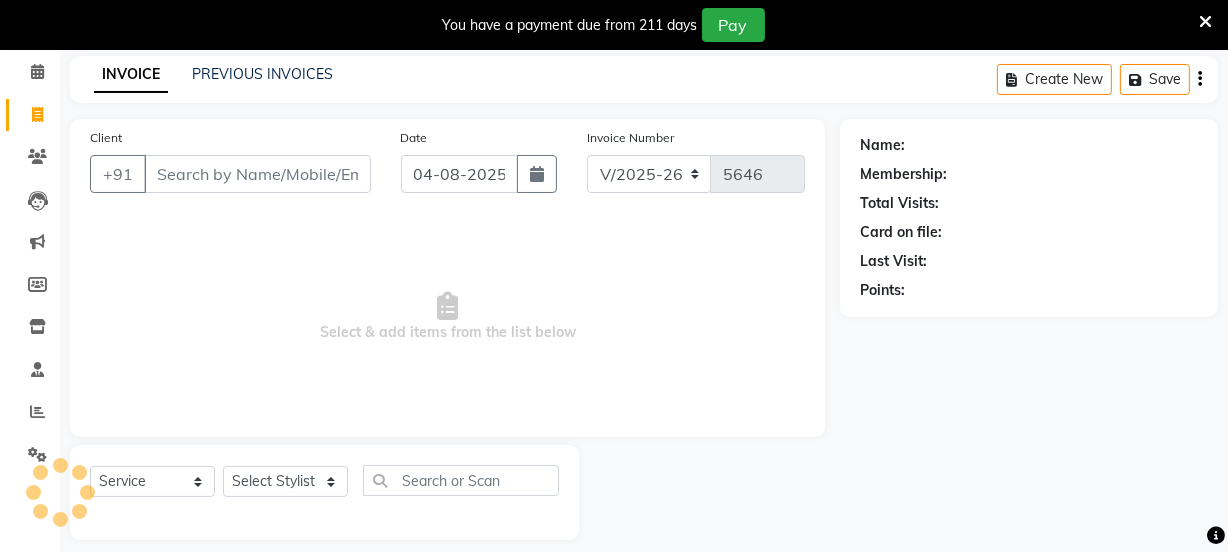 scroll, scrollTop: 100, scrollLeft: 0, axis: vertical 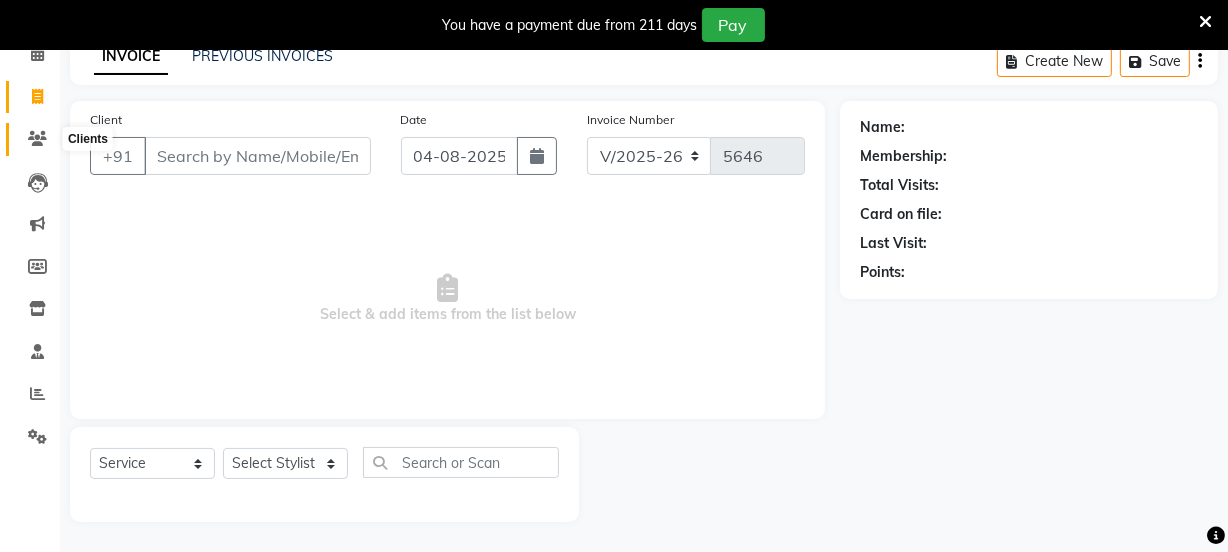 click 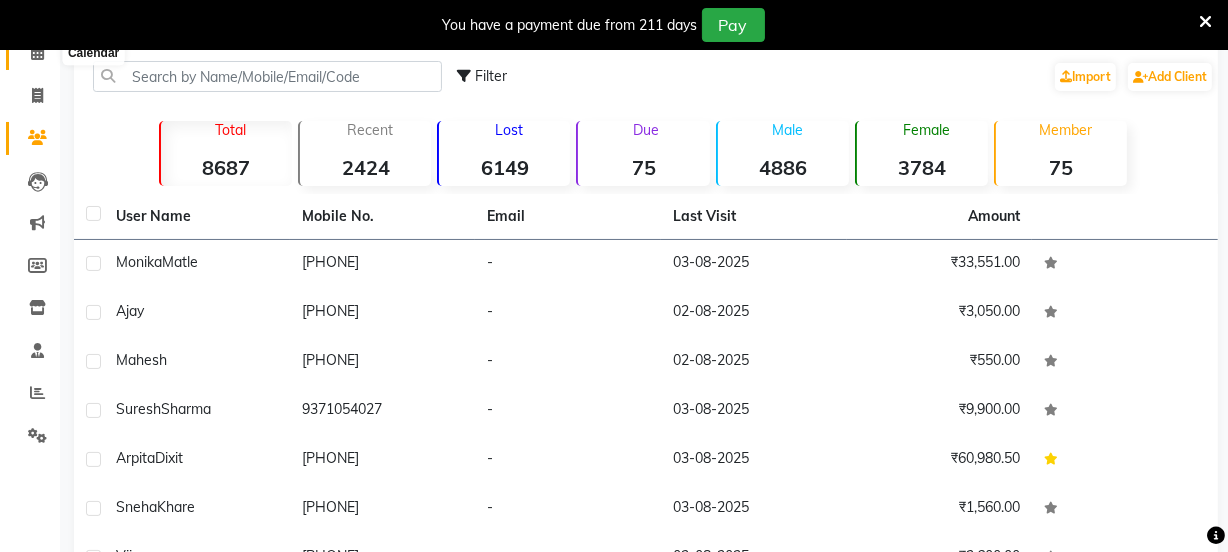 click 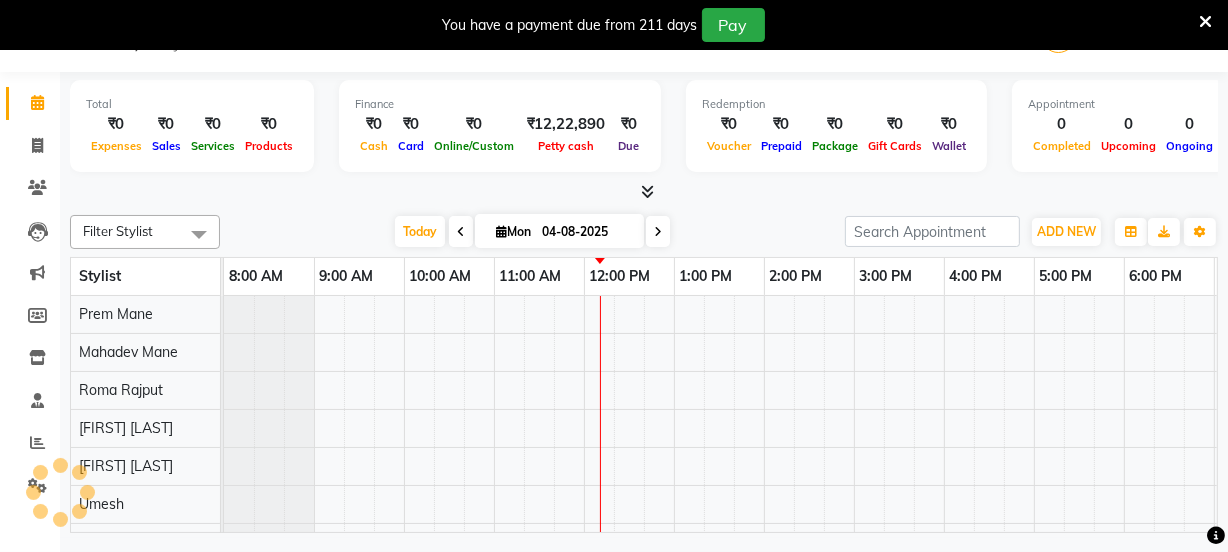 scroll, scrollTop: 50, scrollLeft: 0, axis: vertical 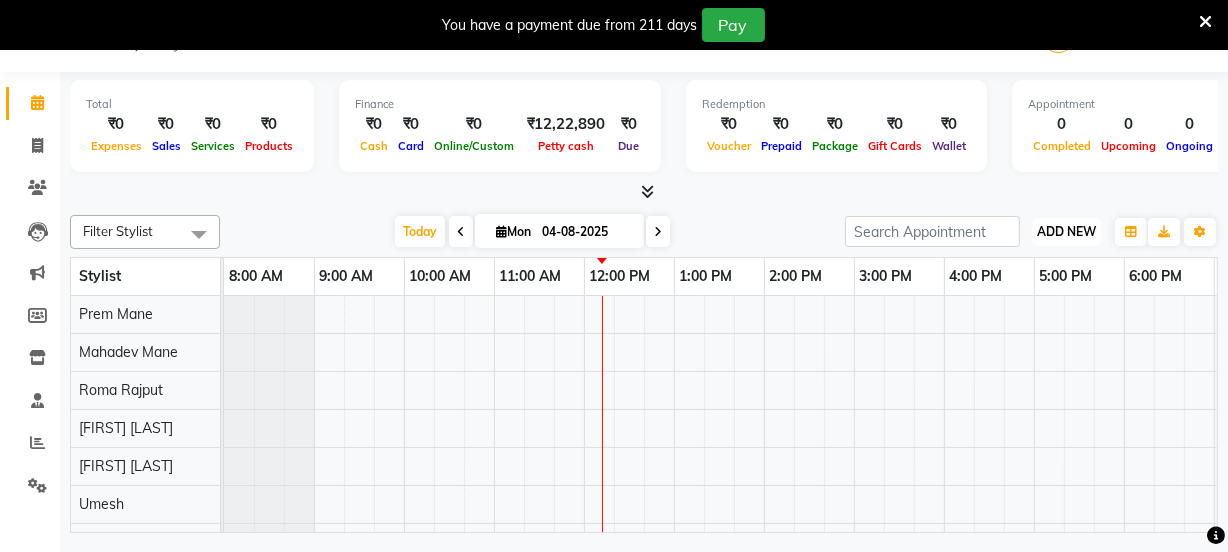 click on "ADD NEW" at bounding box center [1066, 231] 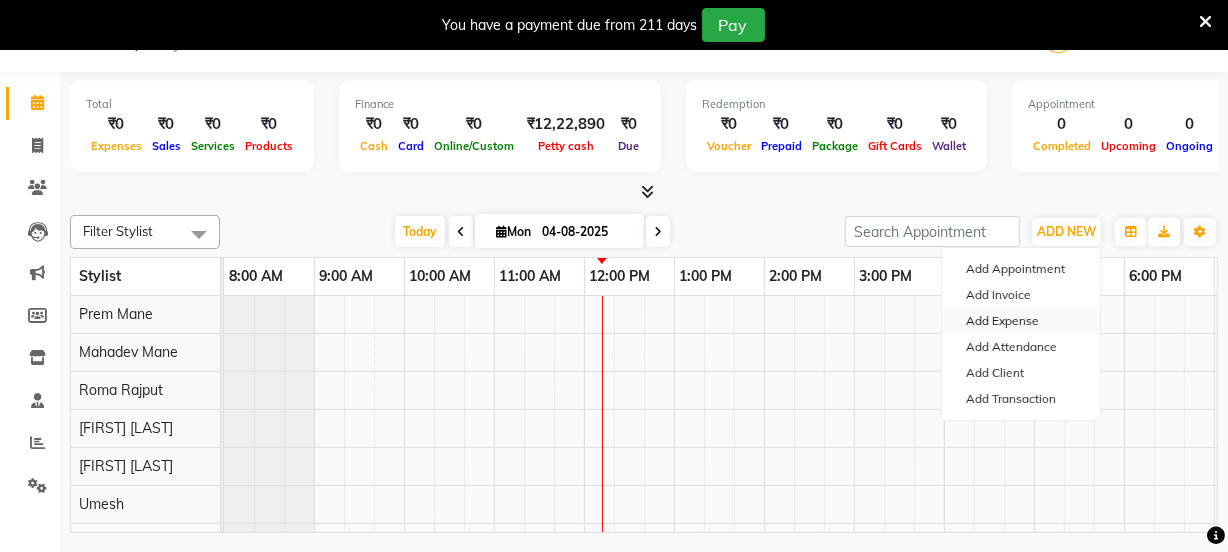 click on "Add Expense" at bounding box center (1021, 321) 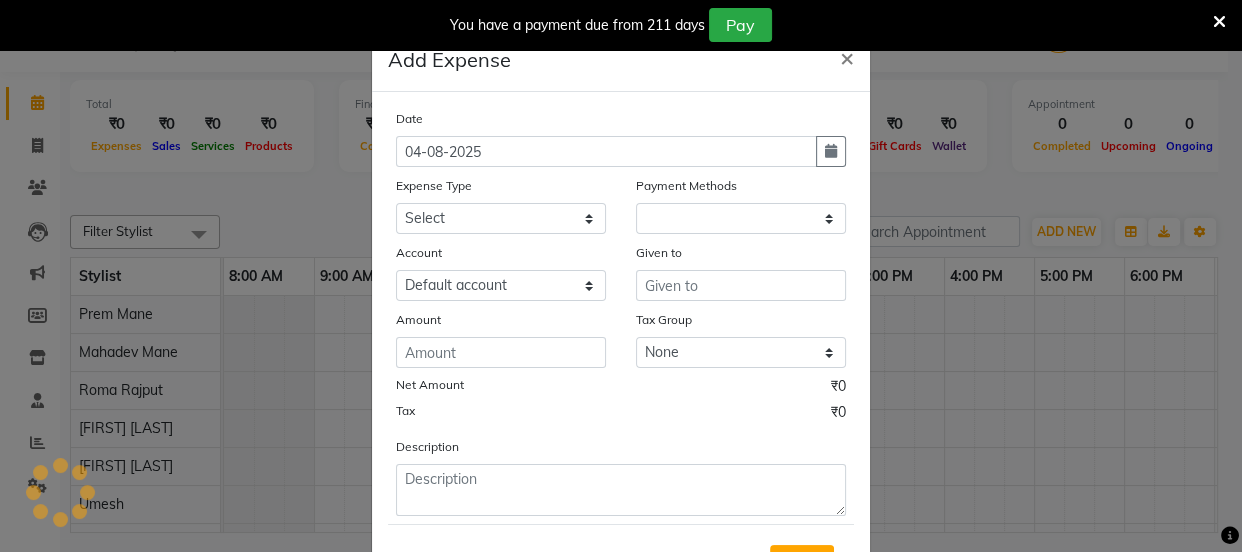 select on "1" 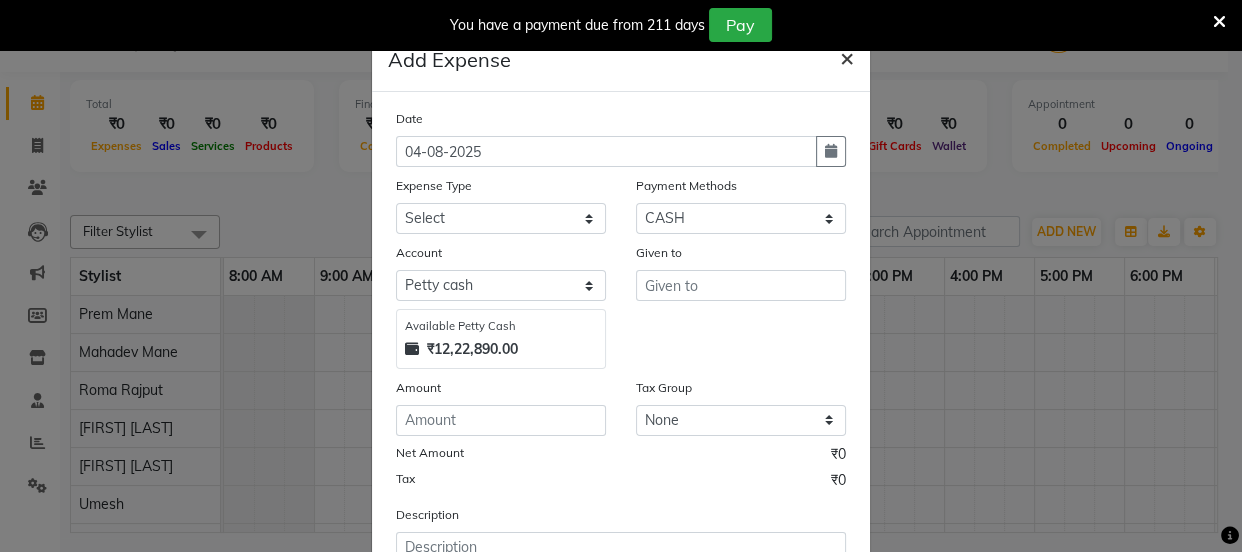 click on "×" 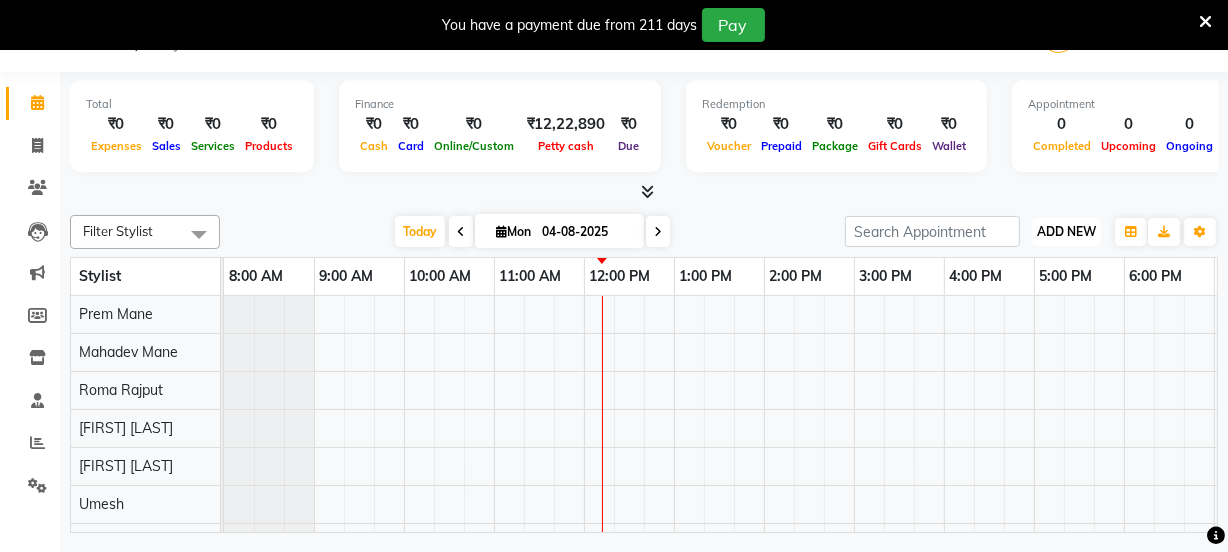 click on "ADD NEW" at bounding box center [1066, 231] 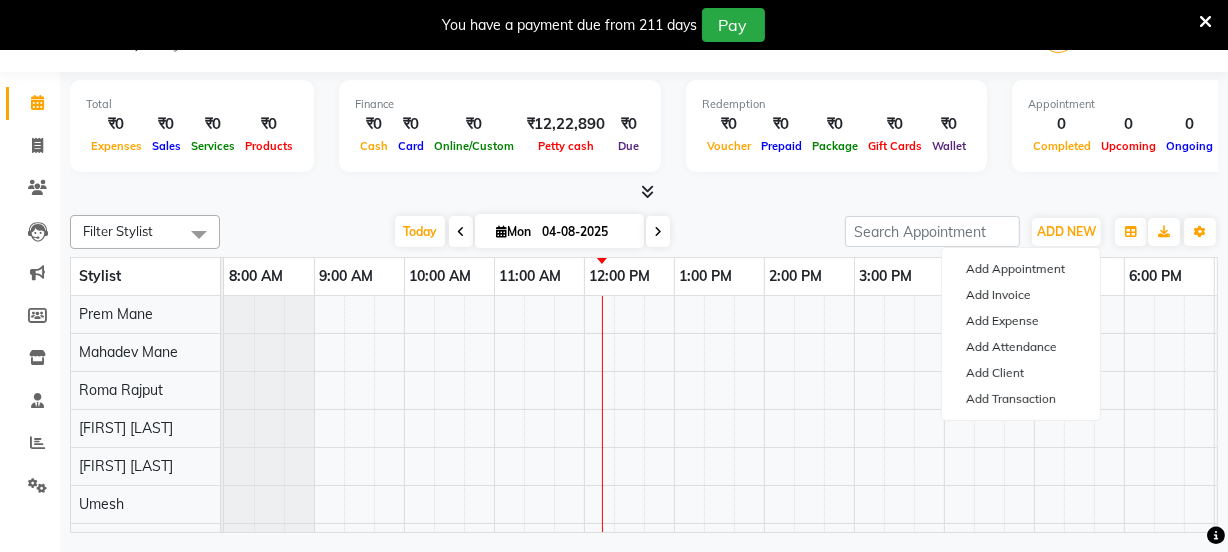 click on "Expenses" at bounding box center (116, 145) 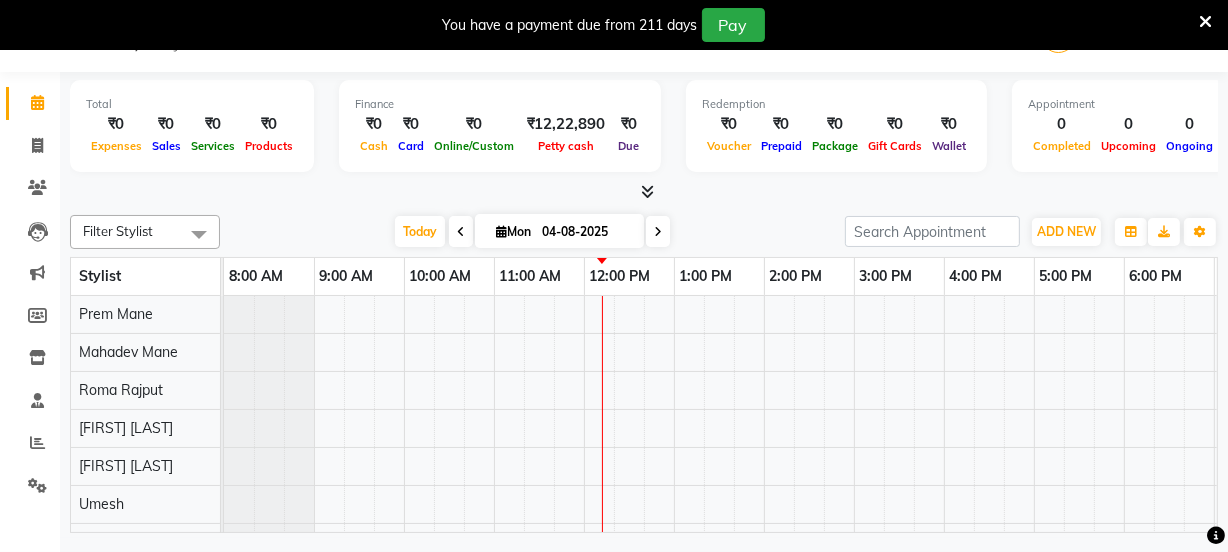 click on "Expenses" at bounding box center [116, 145] 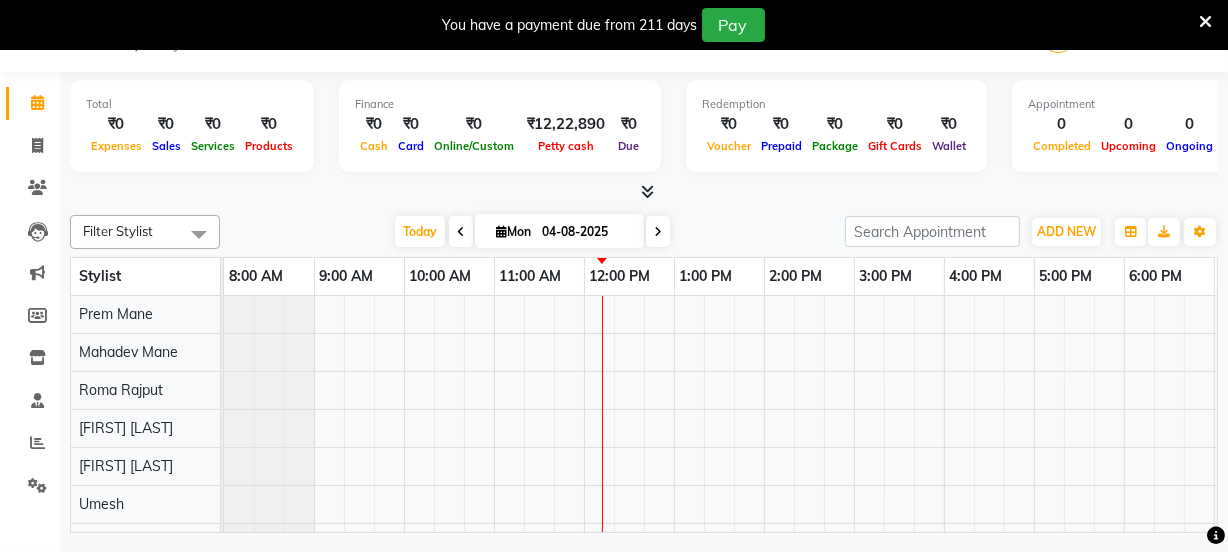 scroll, scrollTop: 0, scrollLeft: 0, axis: both 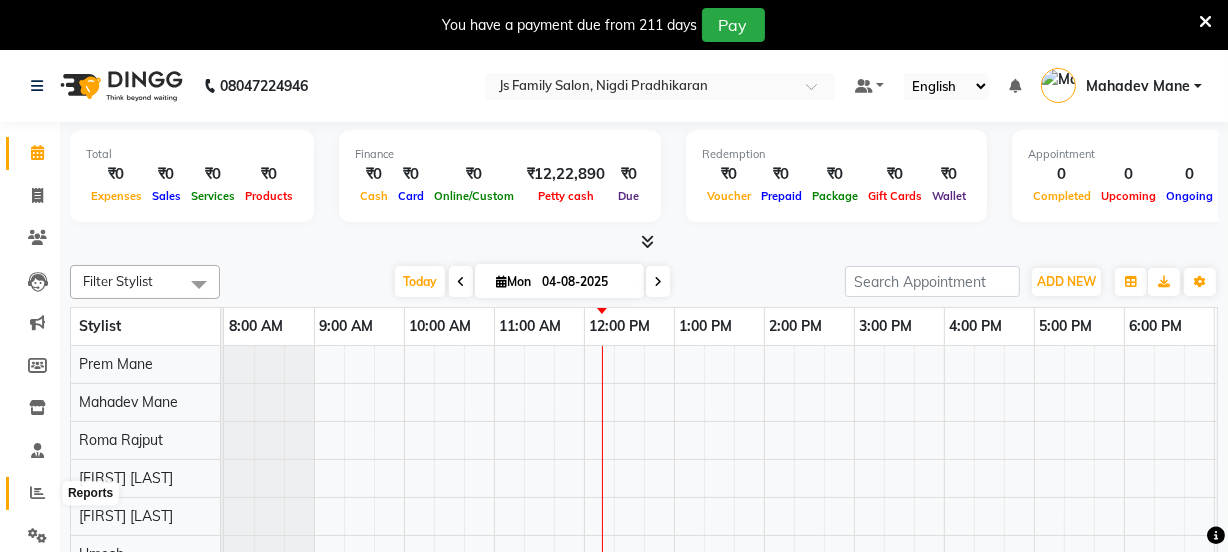 click 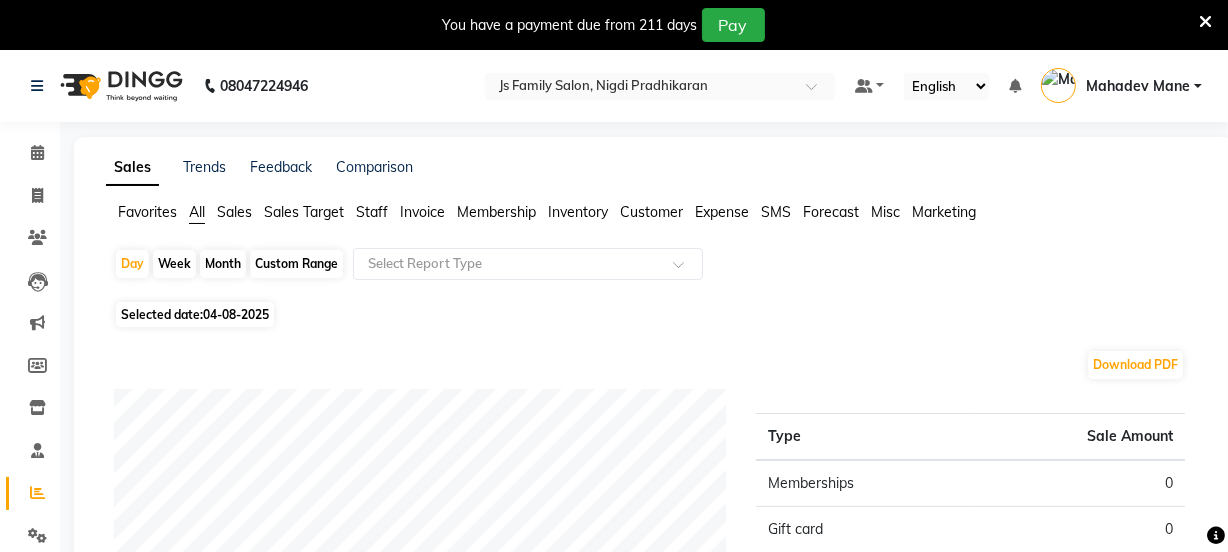 click on "Expense" 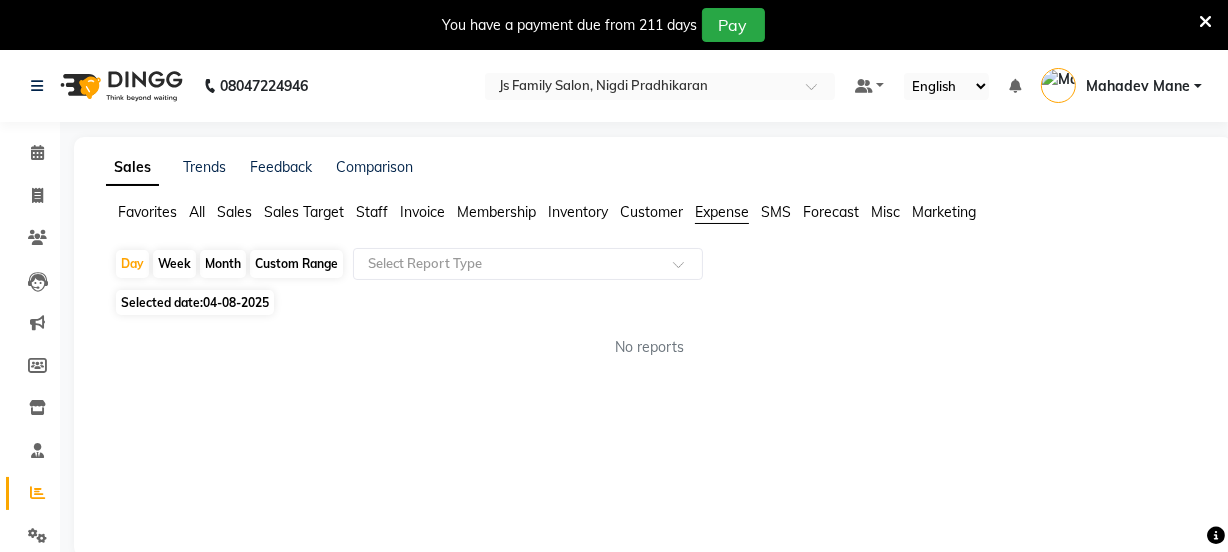 click on "Week" 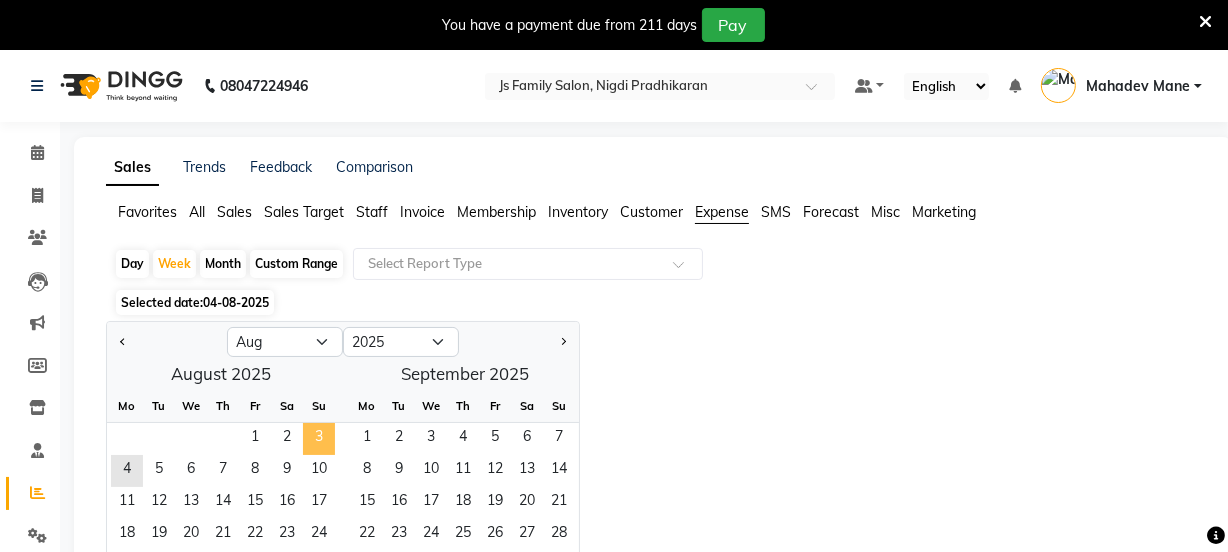 click on "3" 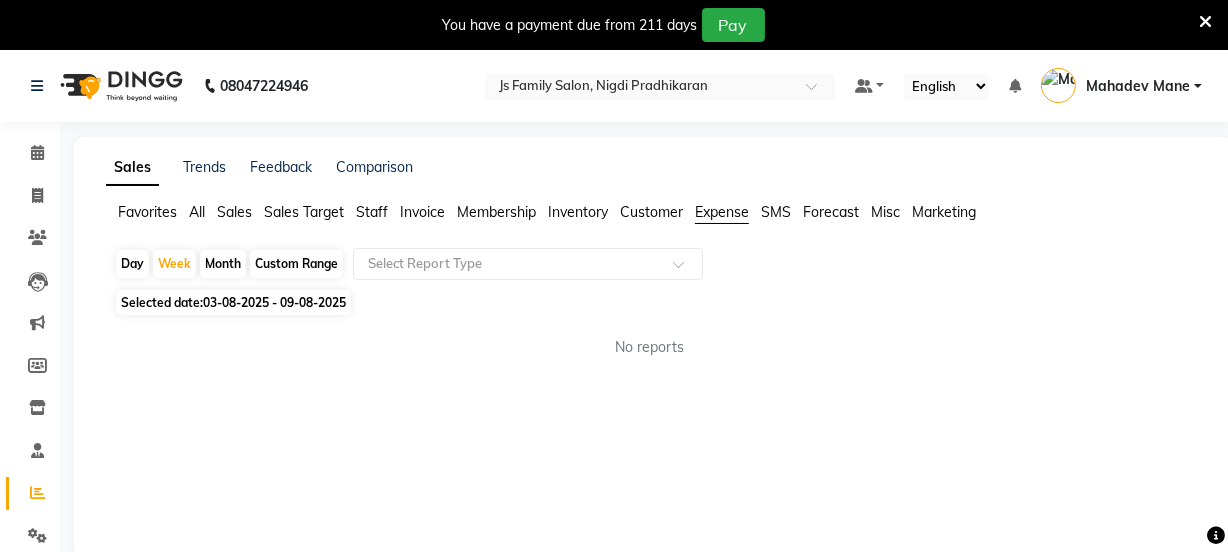 click on "Month" 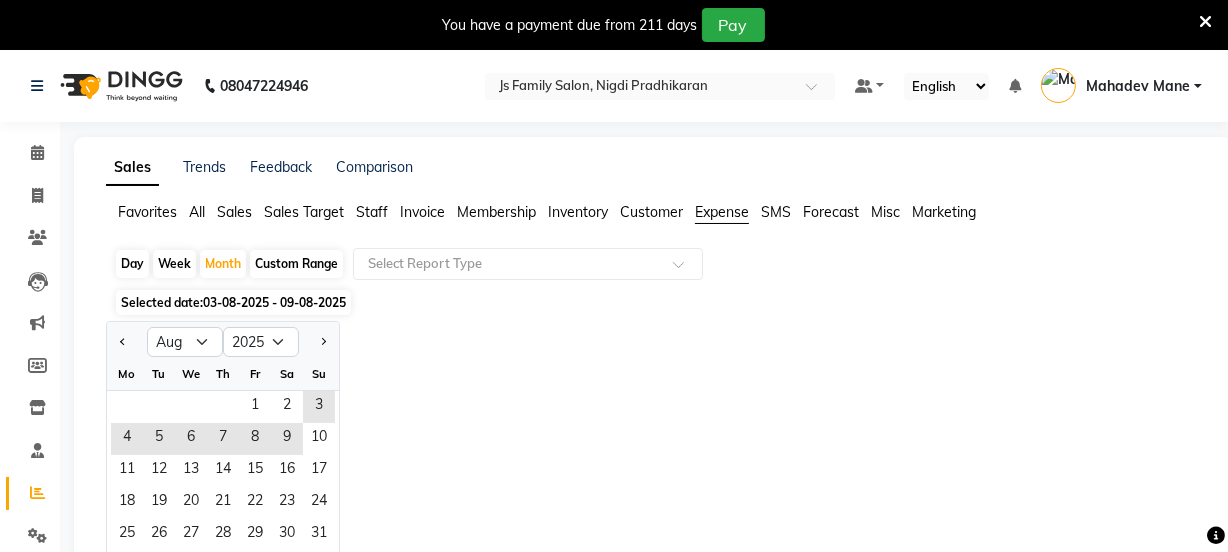click on "Day" 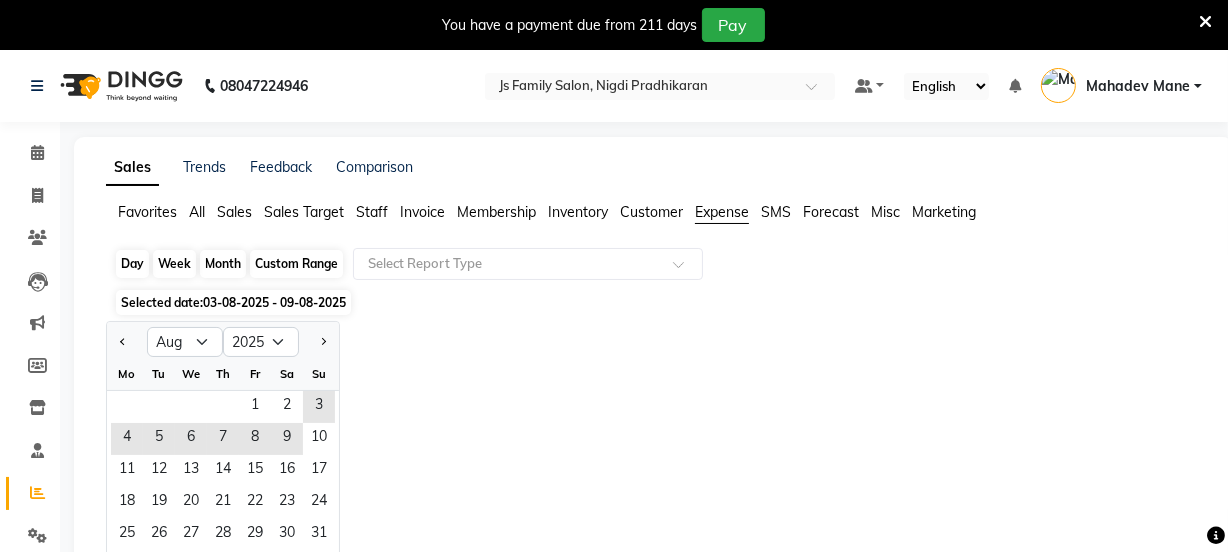 click on "Day" 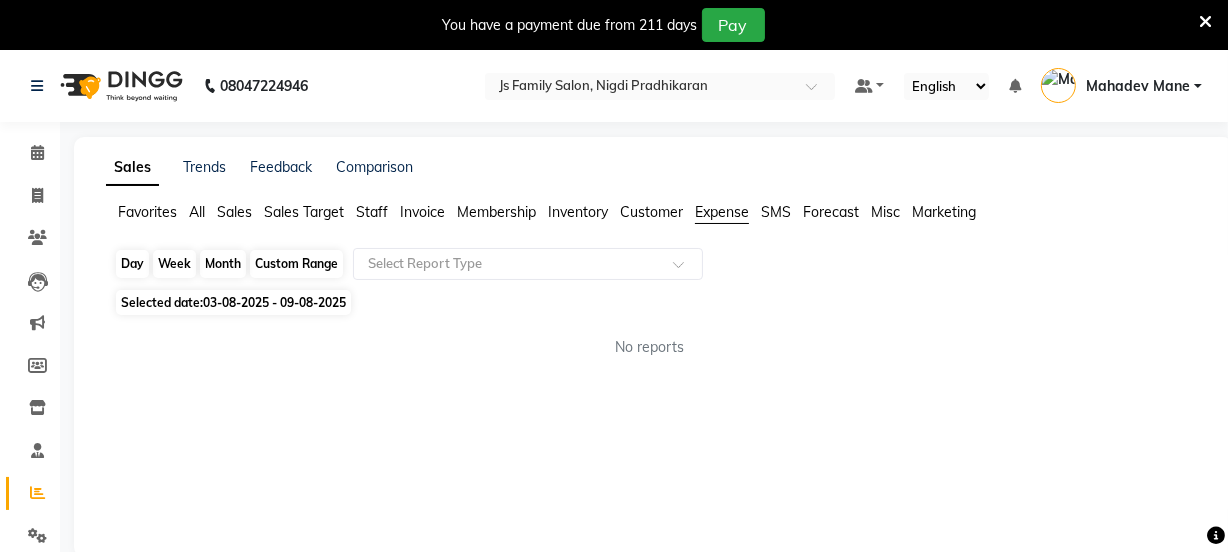 click on "Day" 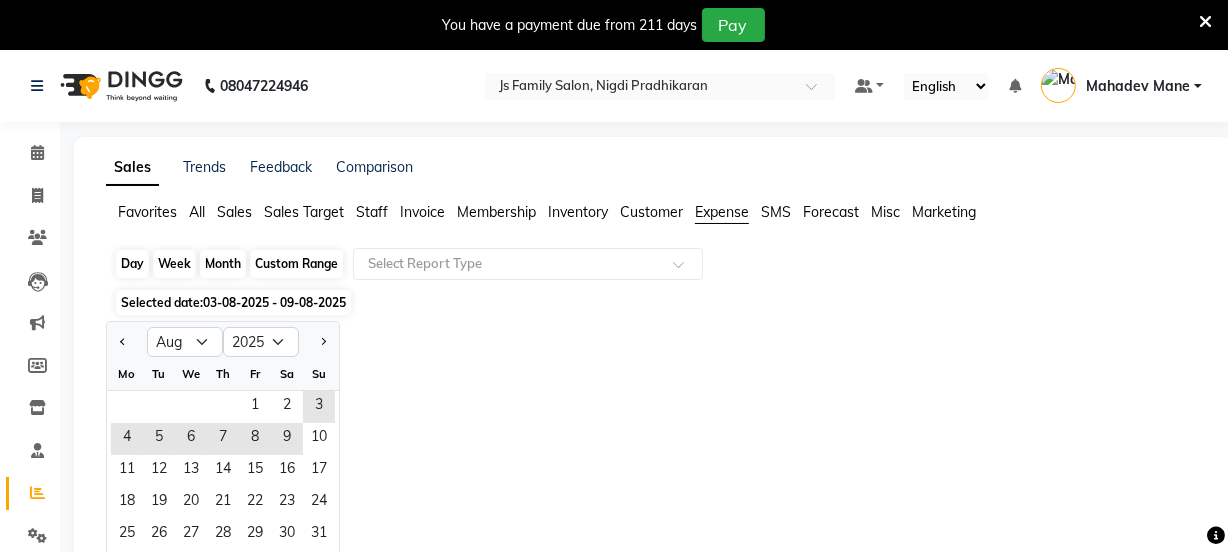 click on "Day" 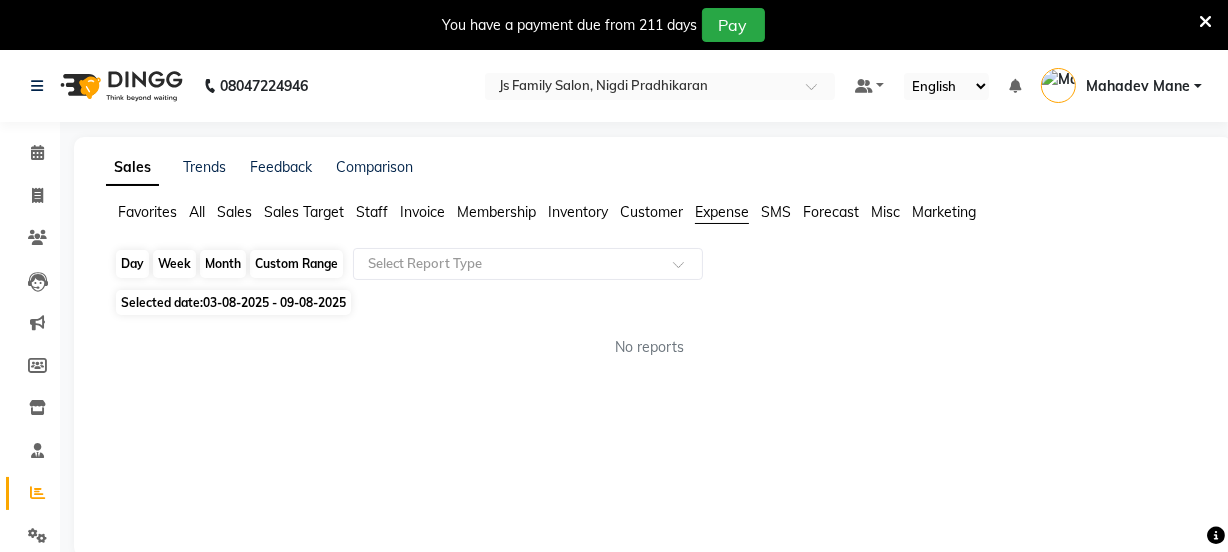 click on "Day" 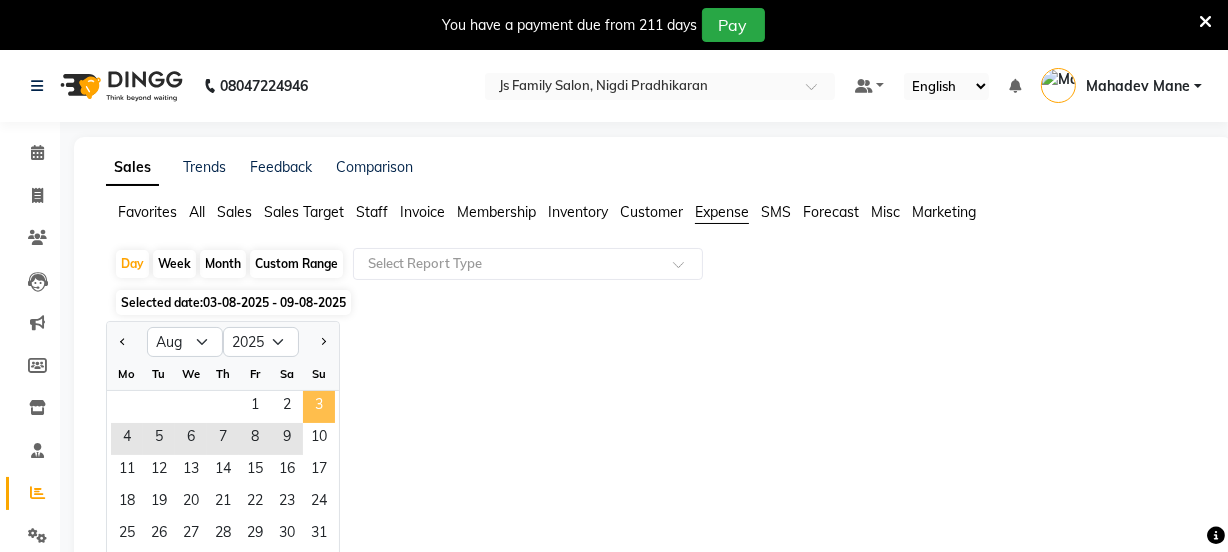 click on "3" 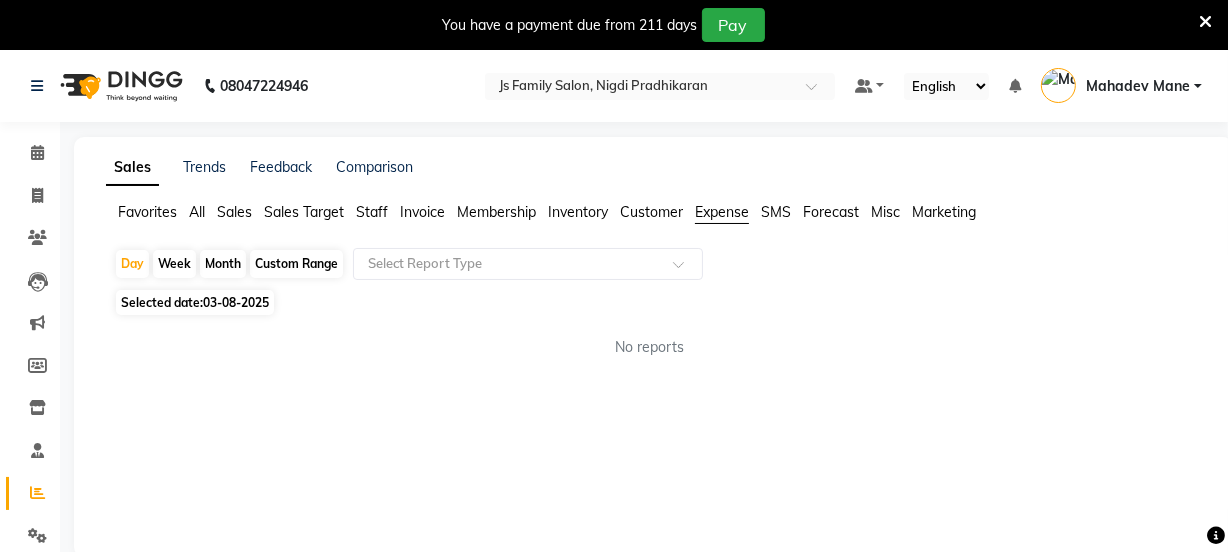 click on "Selected date:  03-08-2025" 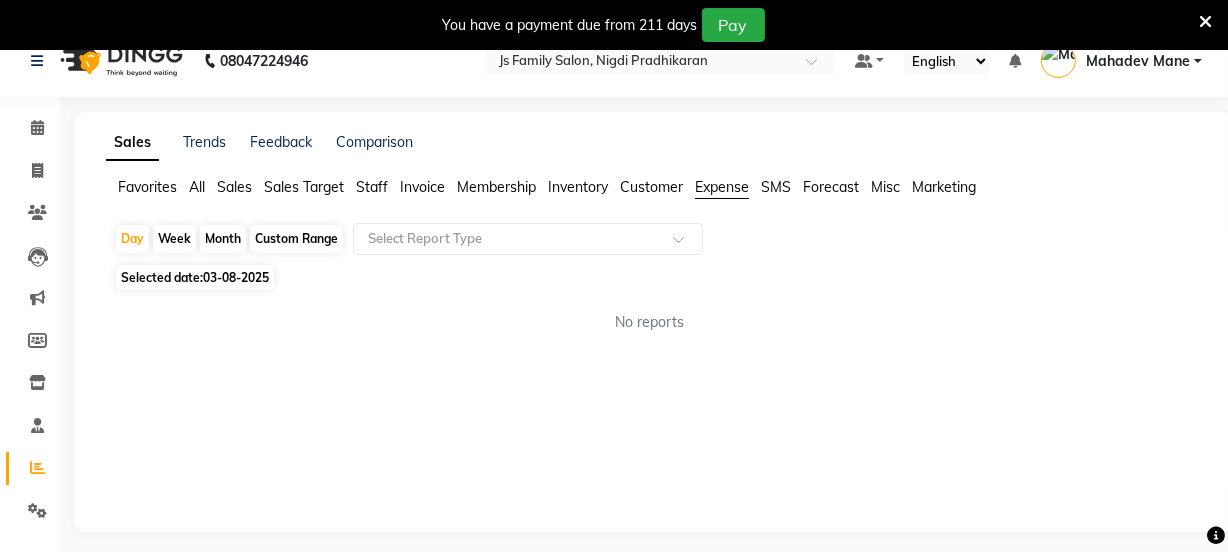 scroll, scrollTop: 50, scrollLeft: 0, axis: vertical 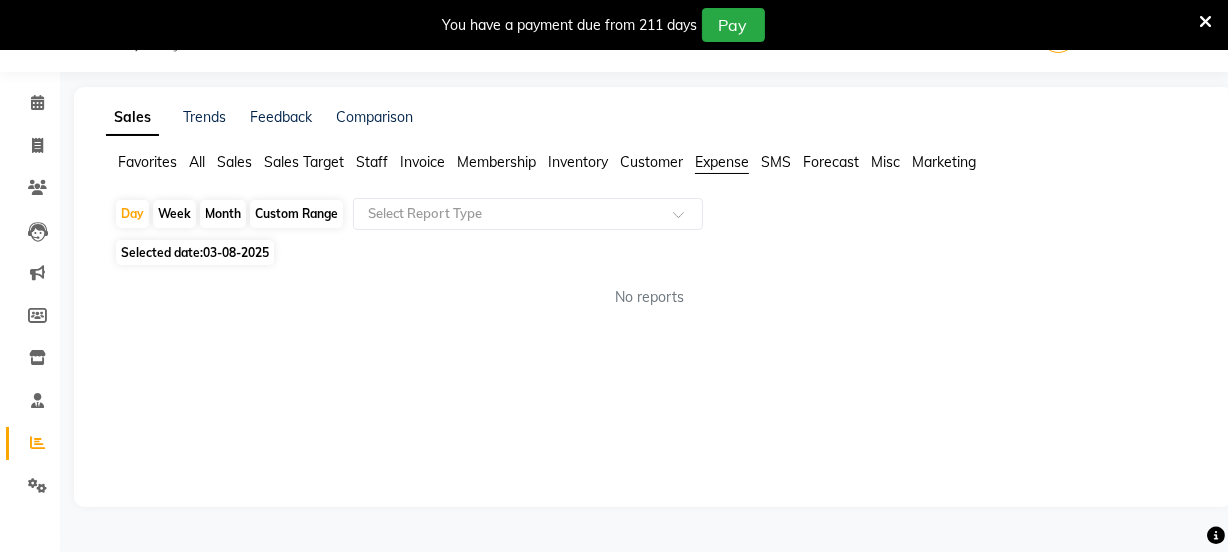 click on "Custom Range" 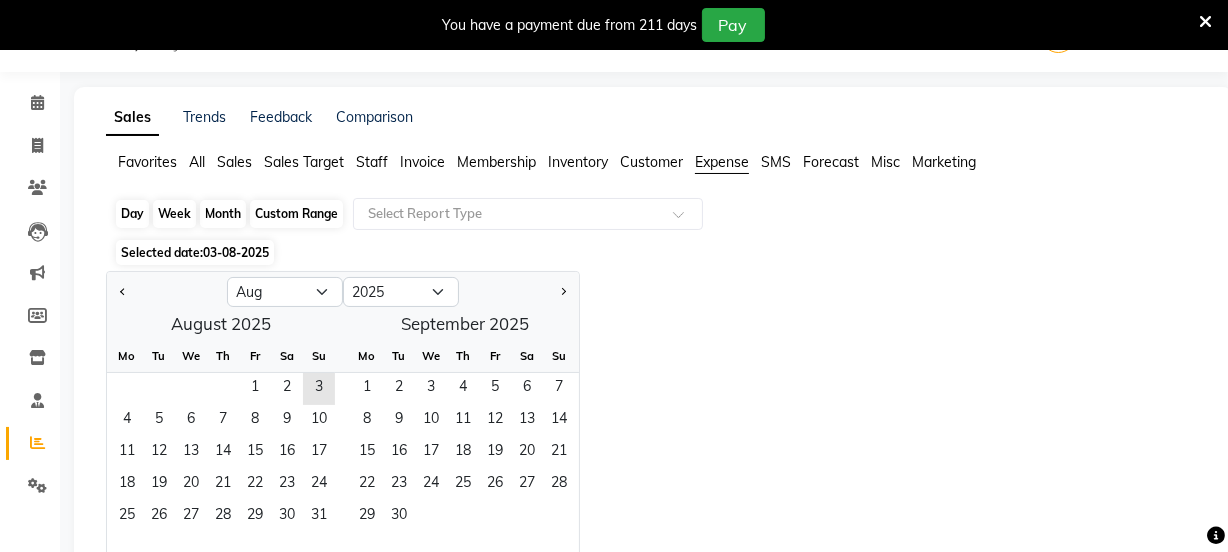 click on "Custom Range" 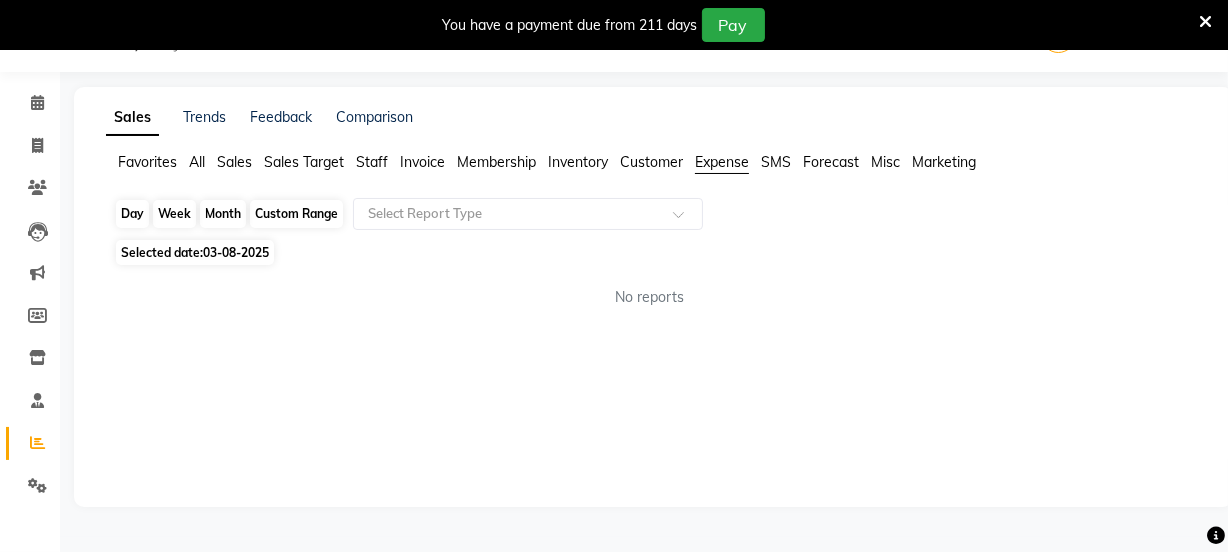 click on "Custom Range" 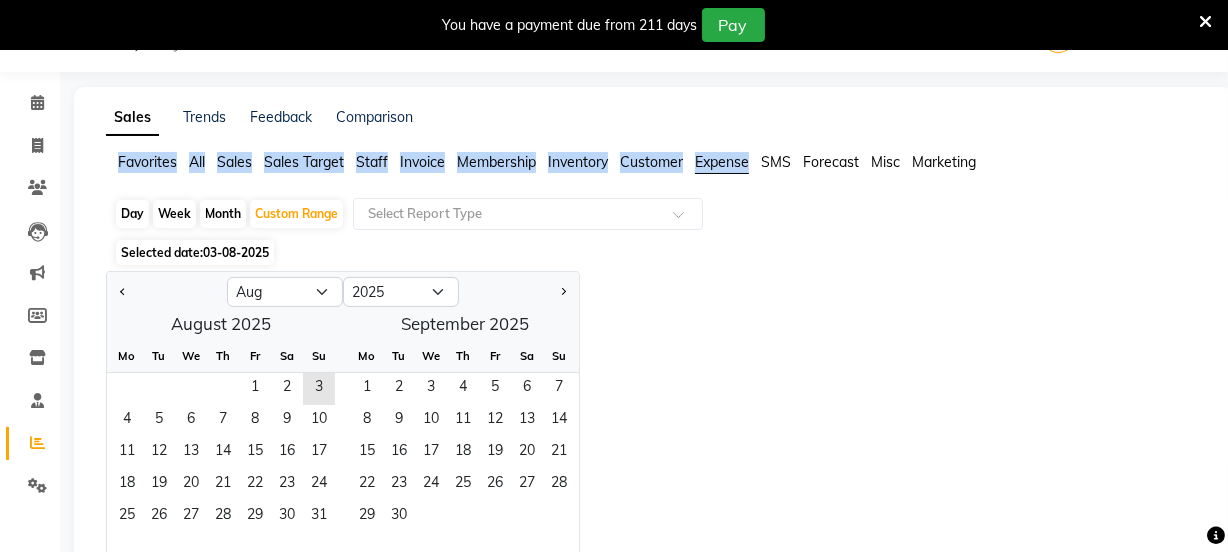 drag, startPoint x: 754, startPoint y: 130, endPoint x: 759, endPoint y: 169, distance: 39.319206 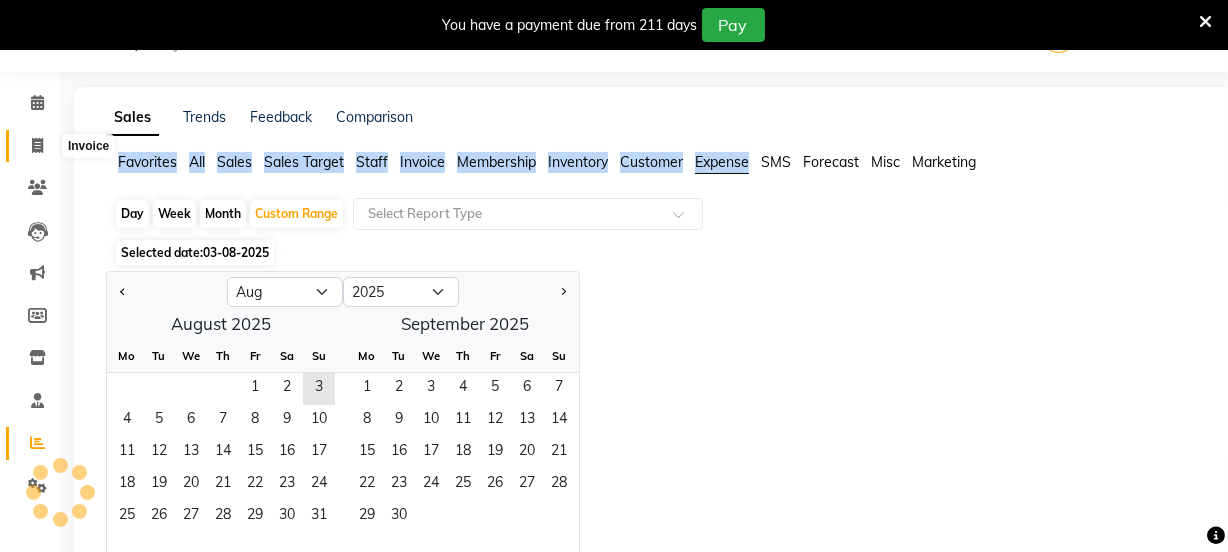 click 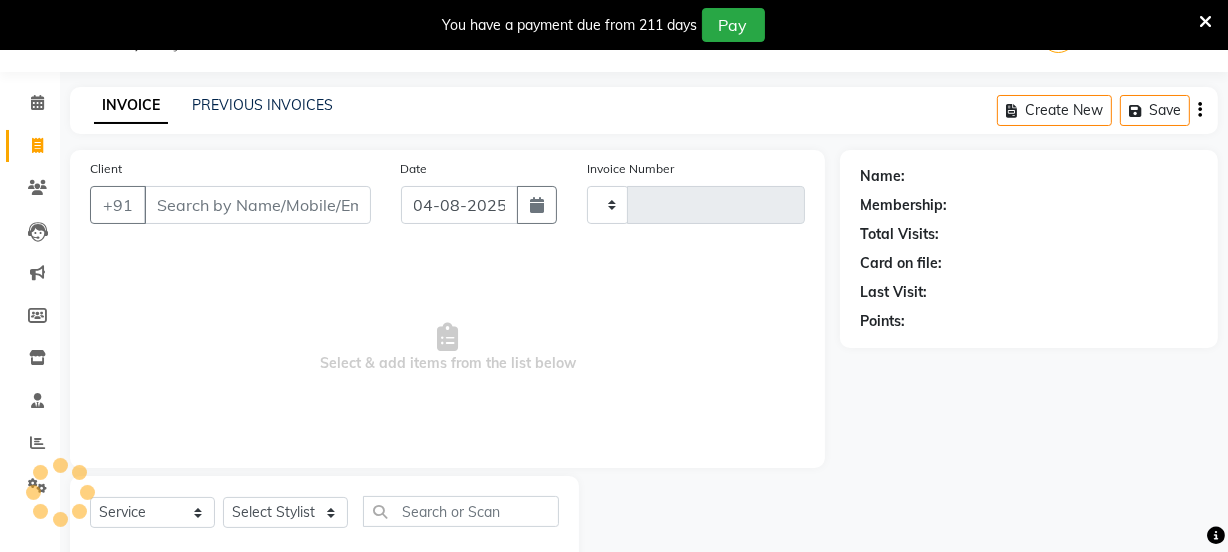 scroll, scrollTop: 100, scrollLeft: 0, axis: vertical 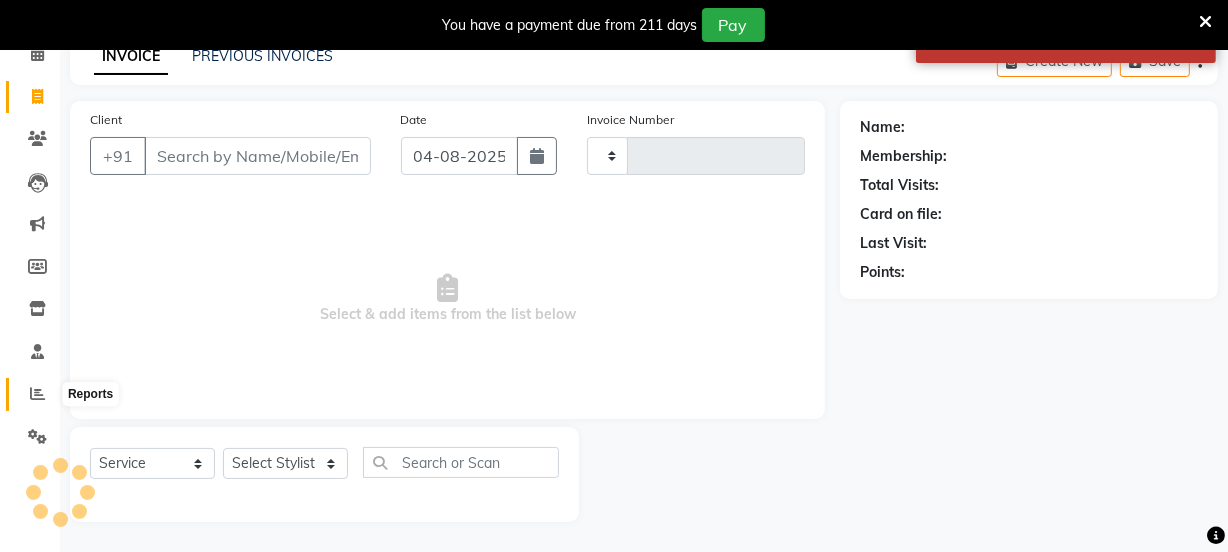 click 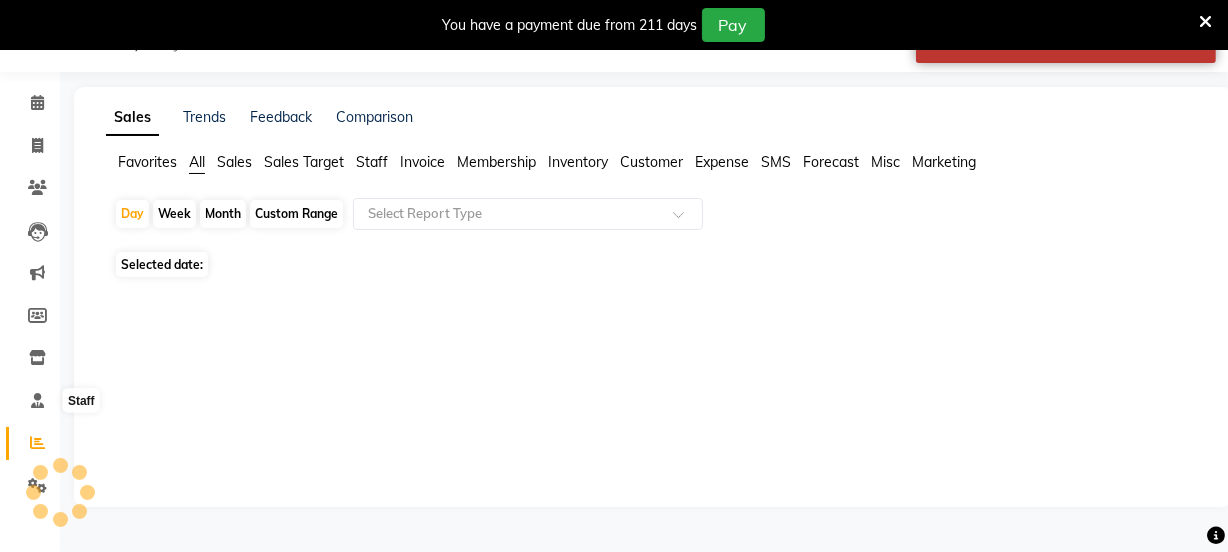scroll, scrollTop: 50, scrollLeft: 0, axis: vertical 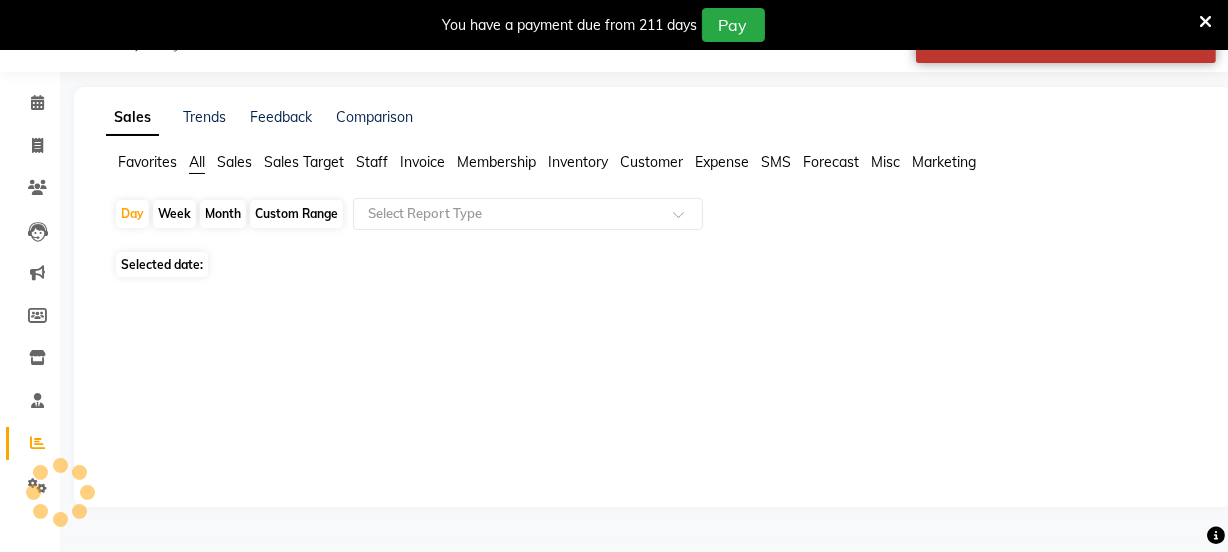 click at bounding box center [60, 492] 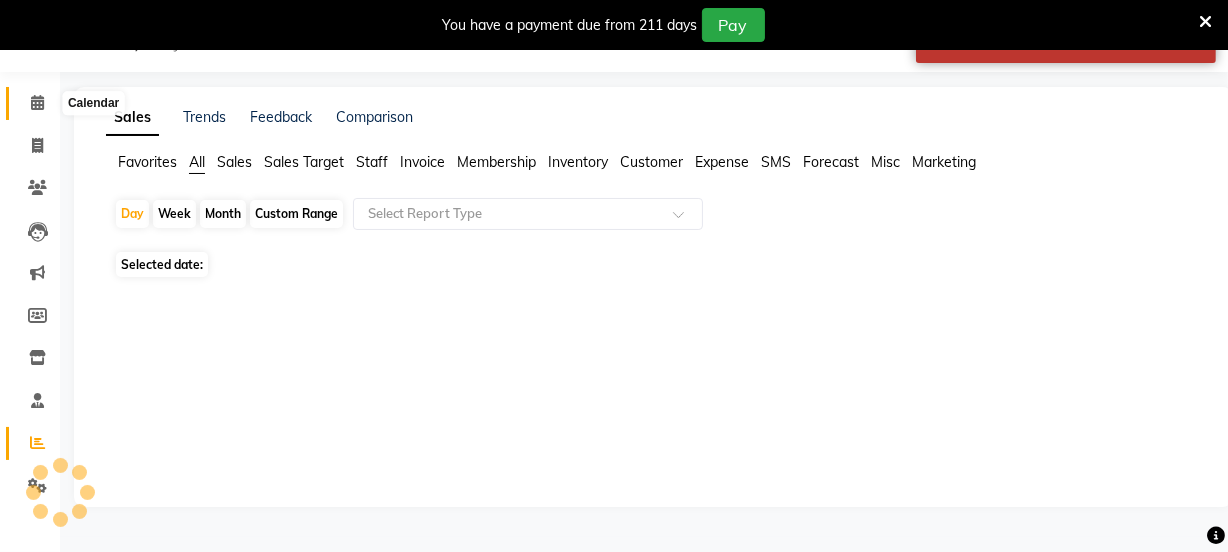 click 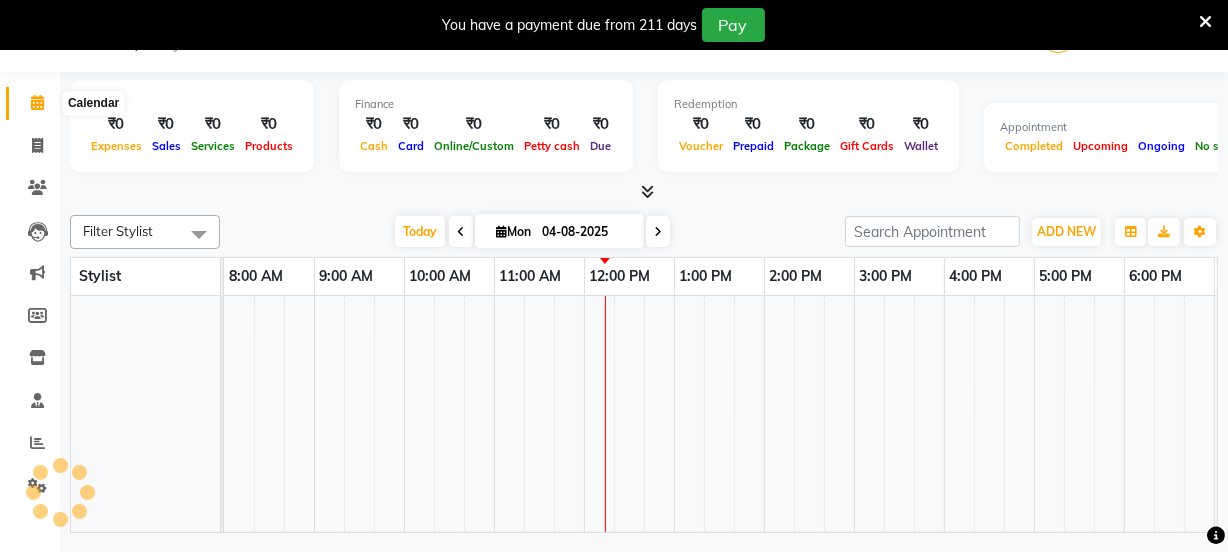 click 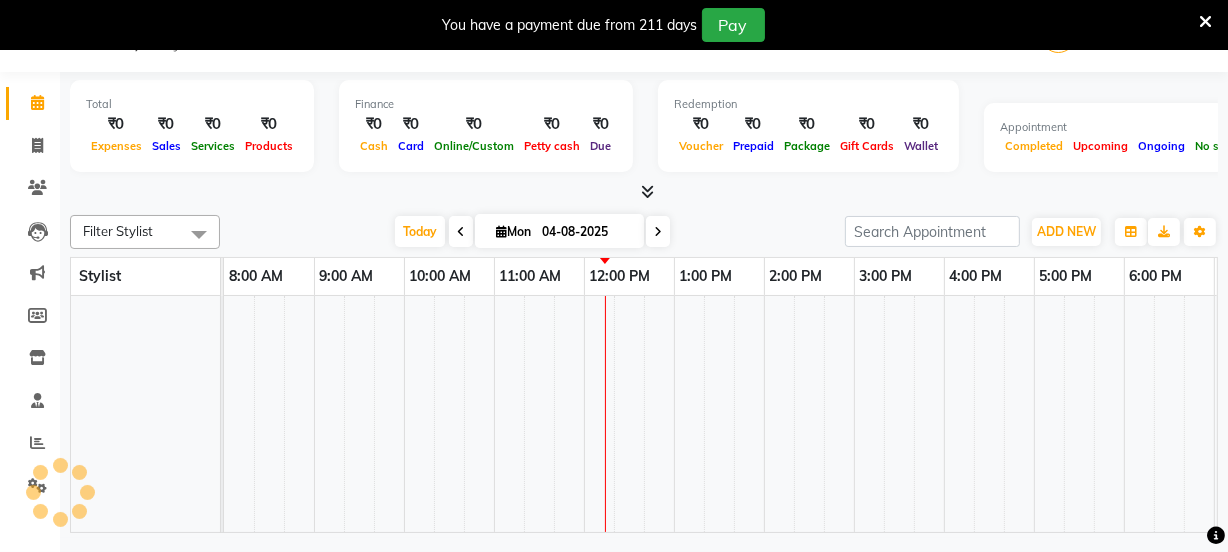 click at bounding box center [461, 232] 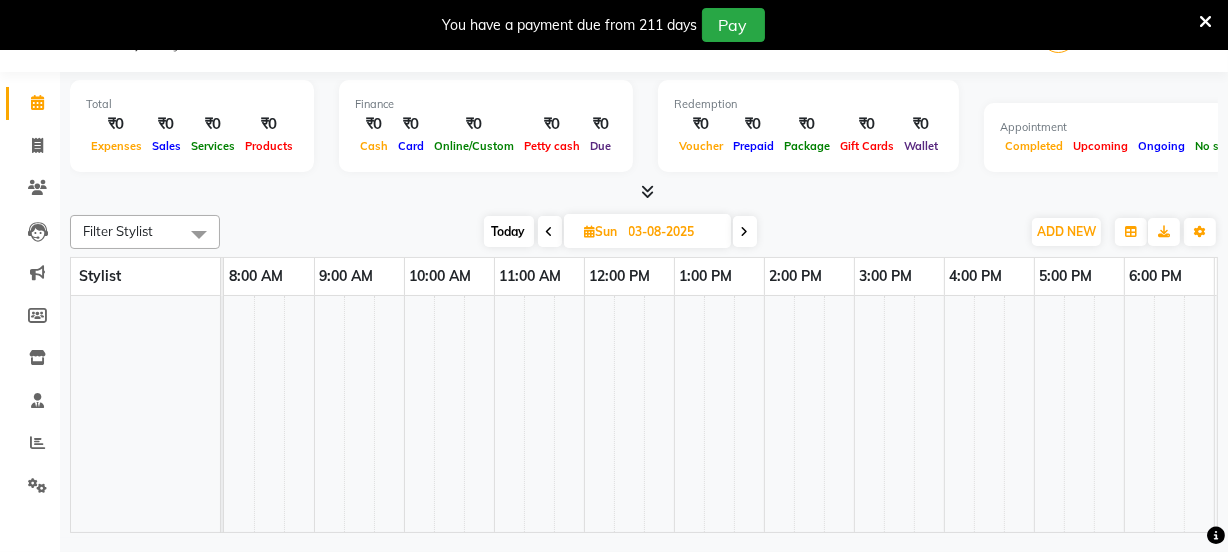 click on "Expenses" at bounding box center [116, 145] 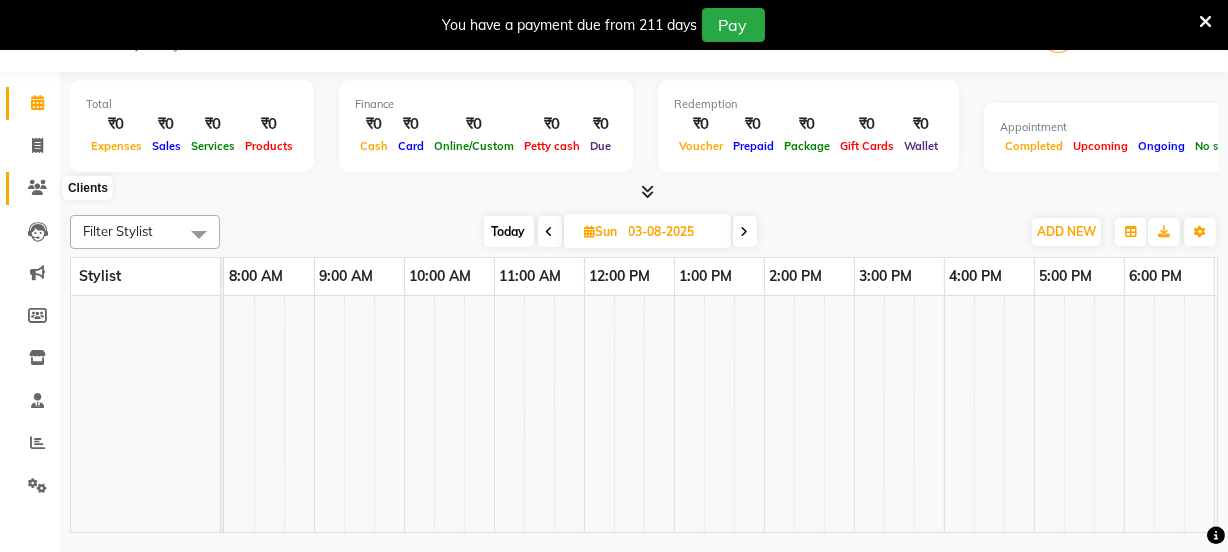 click 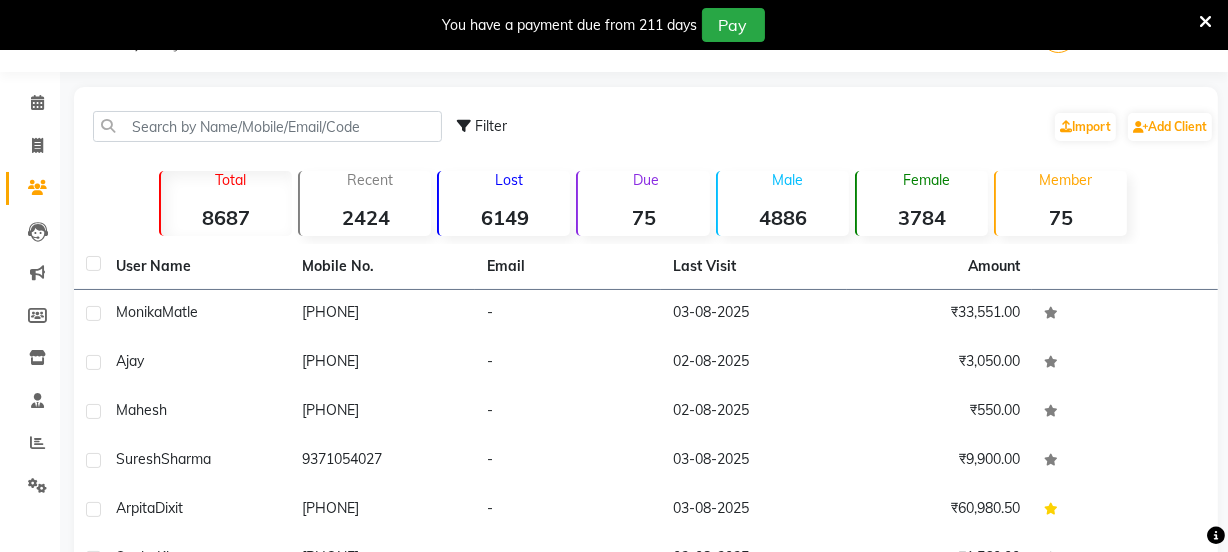click 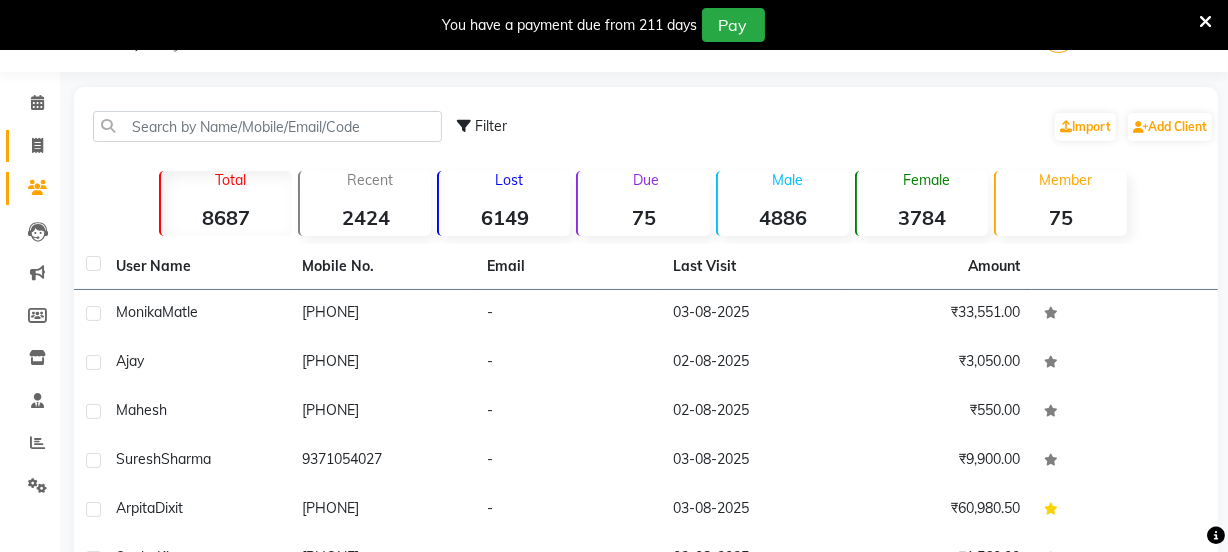 click 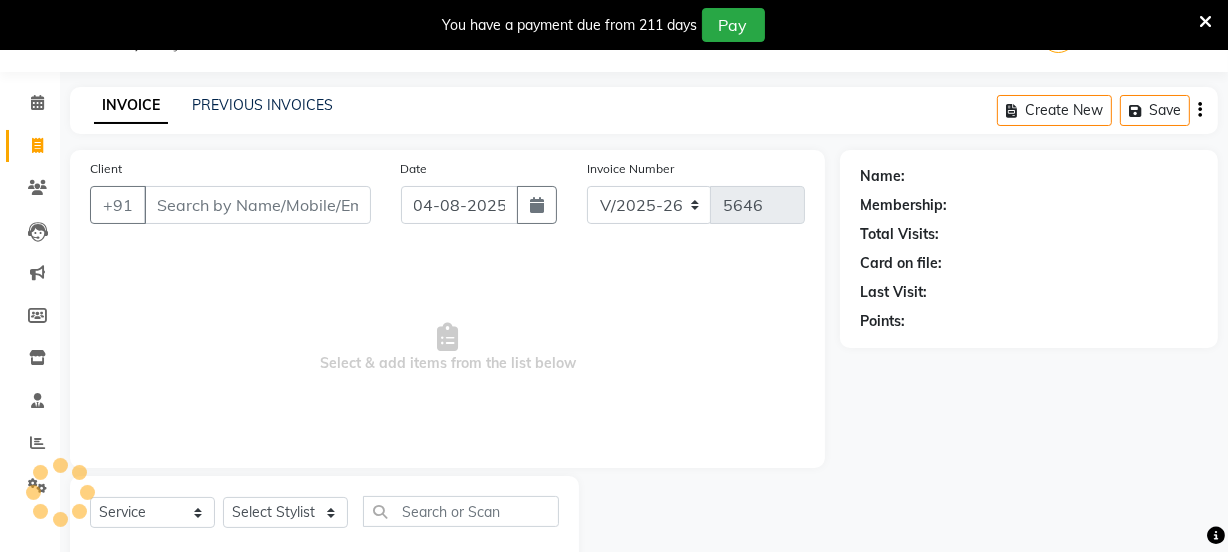scroll, scrollTop: 100, scrollLeft: 0, axis: vertical 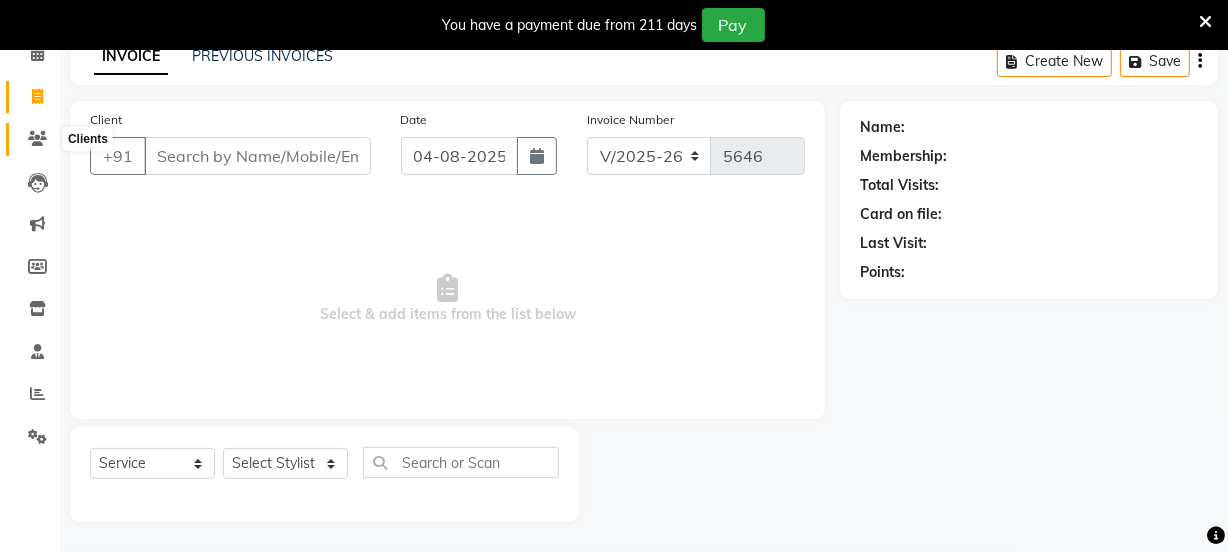 click 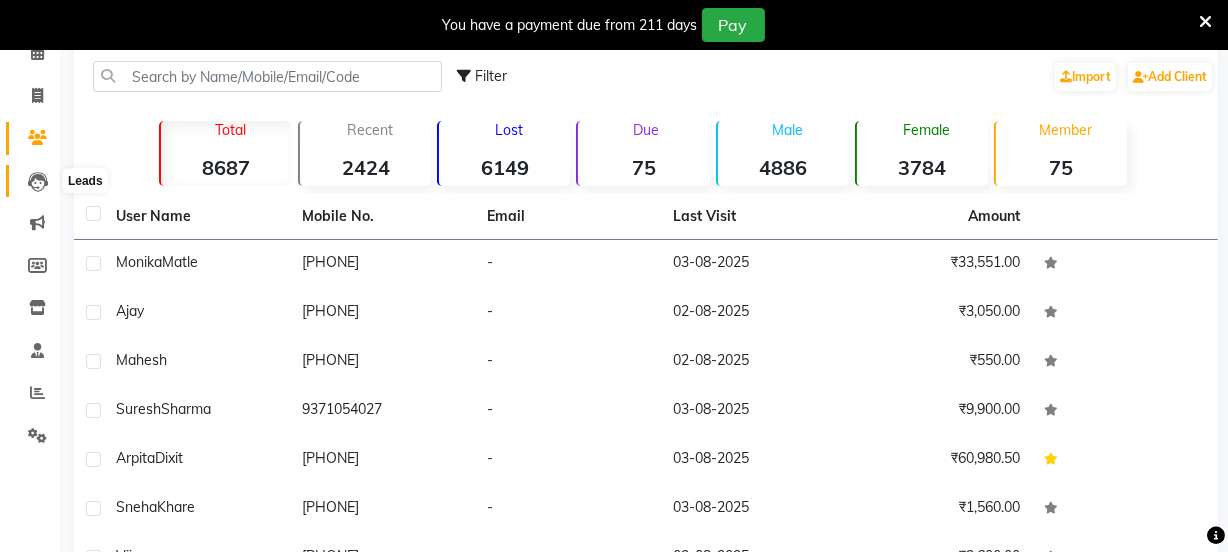 click 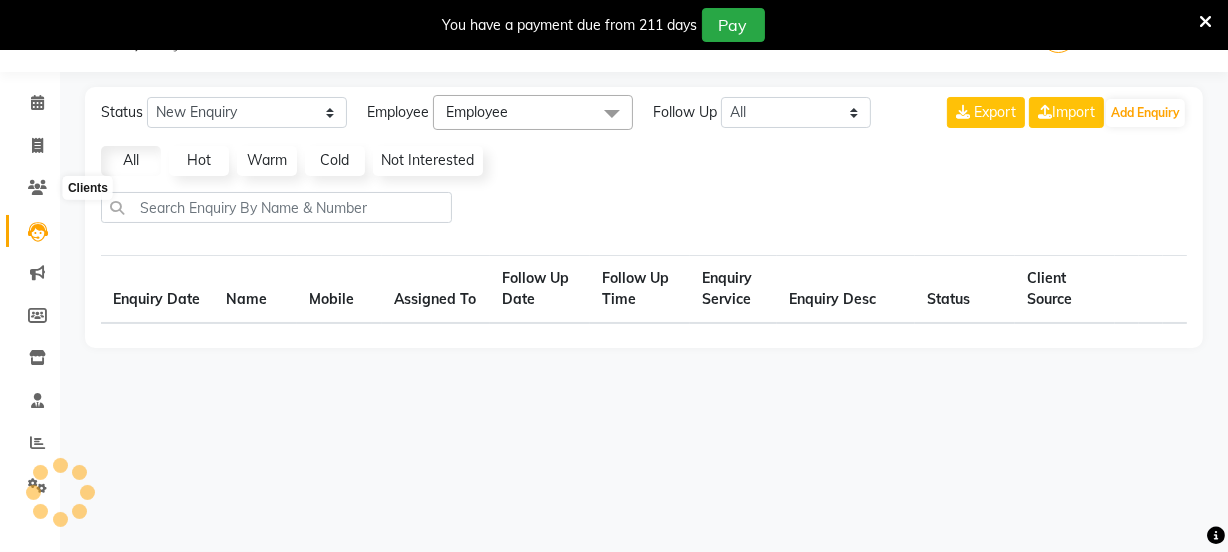 scroll, scrollTop: 50, scrollLeft: 0, axis: vertical 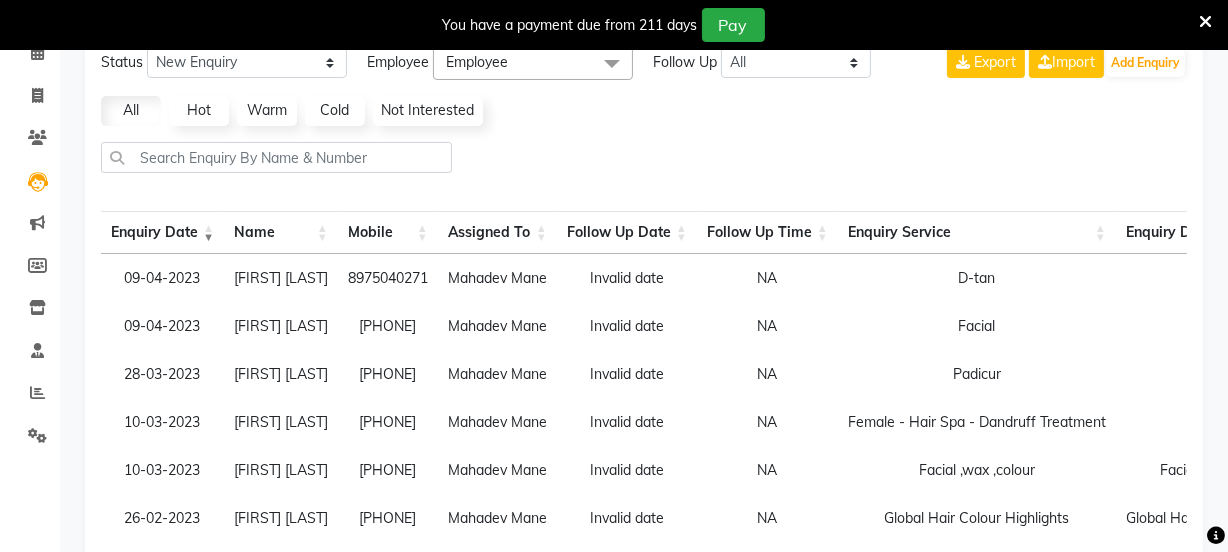 click on "Status New Enquiry Open Enquiry Converted Enquiry  All All New Open Converted Employee Employee Select All [NAME]    [NAME] [NAME] [NAME]  [NAME]  [NAME] [NAME] [NAME] [NAME] [NAME] [NAME] [NAME] [NAME] [NAME] [NAME] [NAME] [NAME] [NAME] [NAME] [NAME] [NAME] [NAME] [NAME] [NAME] Follow Up All Today Tomorrow This Week This Month Custom NONE TODAY TOMORROW MONTH Export  Import  Add Enquiry All Hot Warm Cold  Not Interested  Enquiry Date Name Mobile  Assigned To  Follow Up Date Follow Up Time  Enquiry Service  Enquiry Desc Status Client Source 09-04-2023 [NAME]   [PHONE]  [NAME] Invalid date NA  D-tan  D-tan  New 09-04-2023 [NAME] null   [PHONE]  [NAME] Invalid date NA  Facial  facial  New 28-03-2023 [NAME]   [PHONE]  [NAME] Invalid date NA  Padicur  Padicur  New 10-03-2023 [NAME]   [PHONE]  [NAME] Invalid date NA  Female - Hair Spa - Dandruff Treatment  Hair Spa  New Walk-in 10-03-2023 [NAME]   [PHONE]  NA" 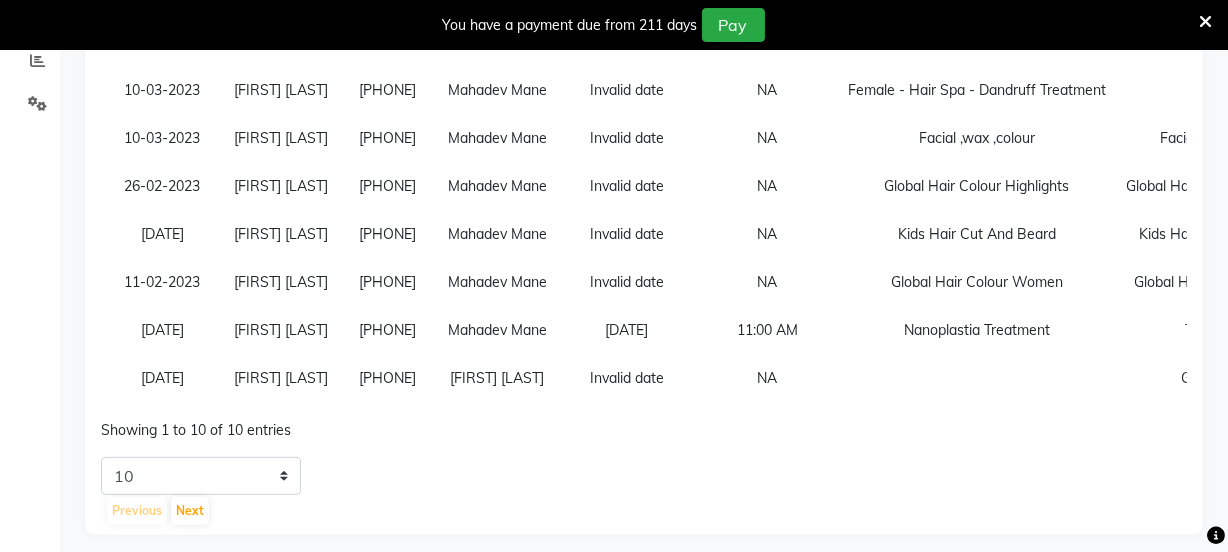 scroll, scrollTop: 458, scrollLeft: 0, axis: vertical 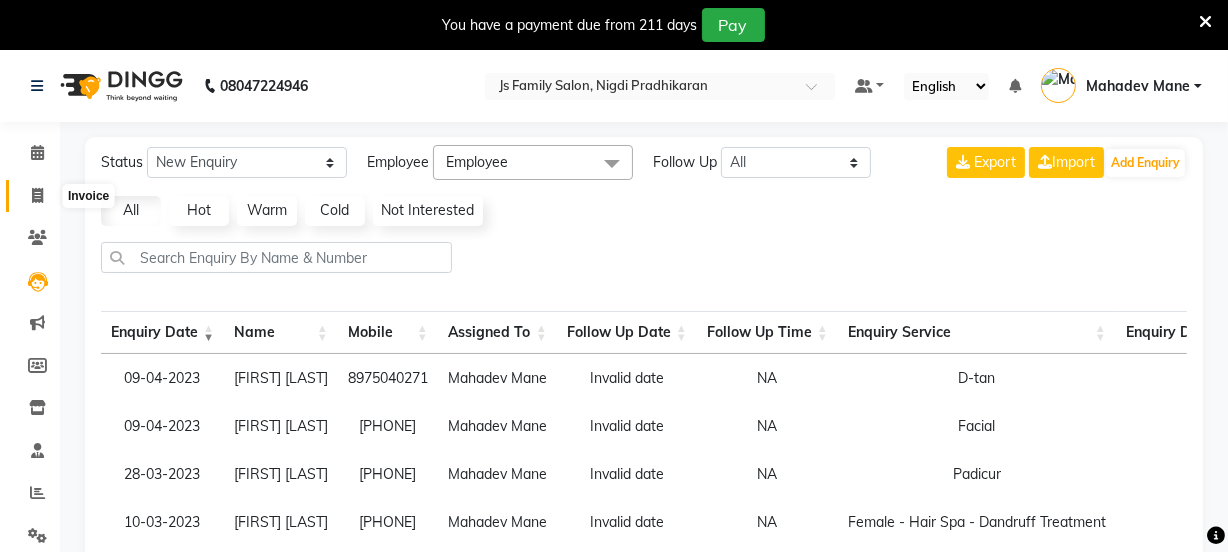 click 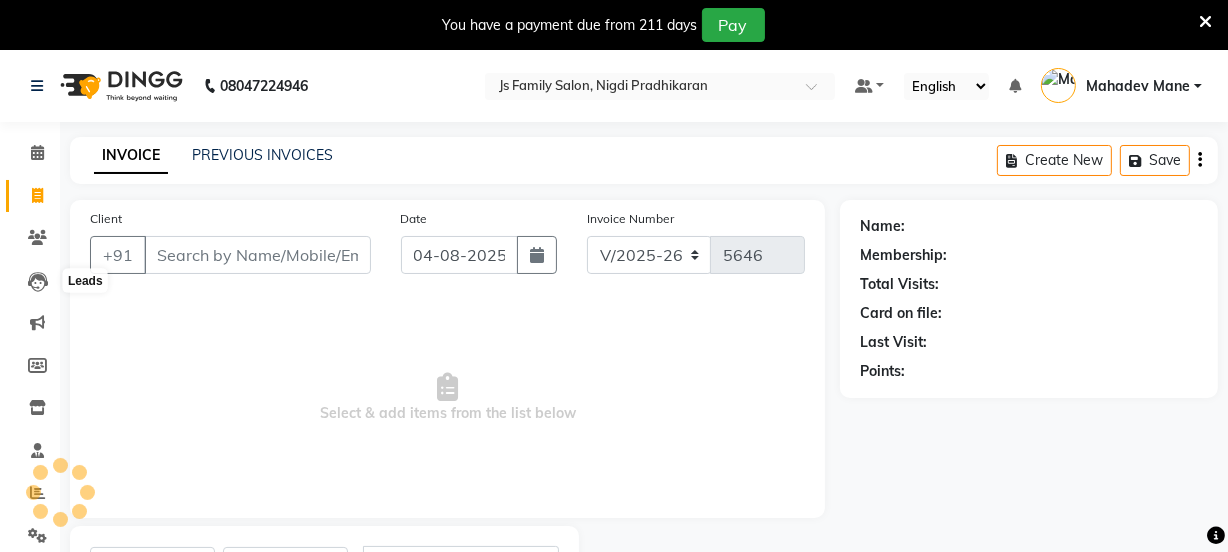 scroll, scrollTop: 100, scrollLeft: 0, axis: vertical 